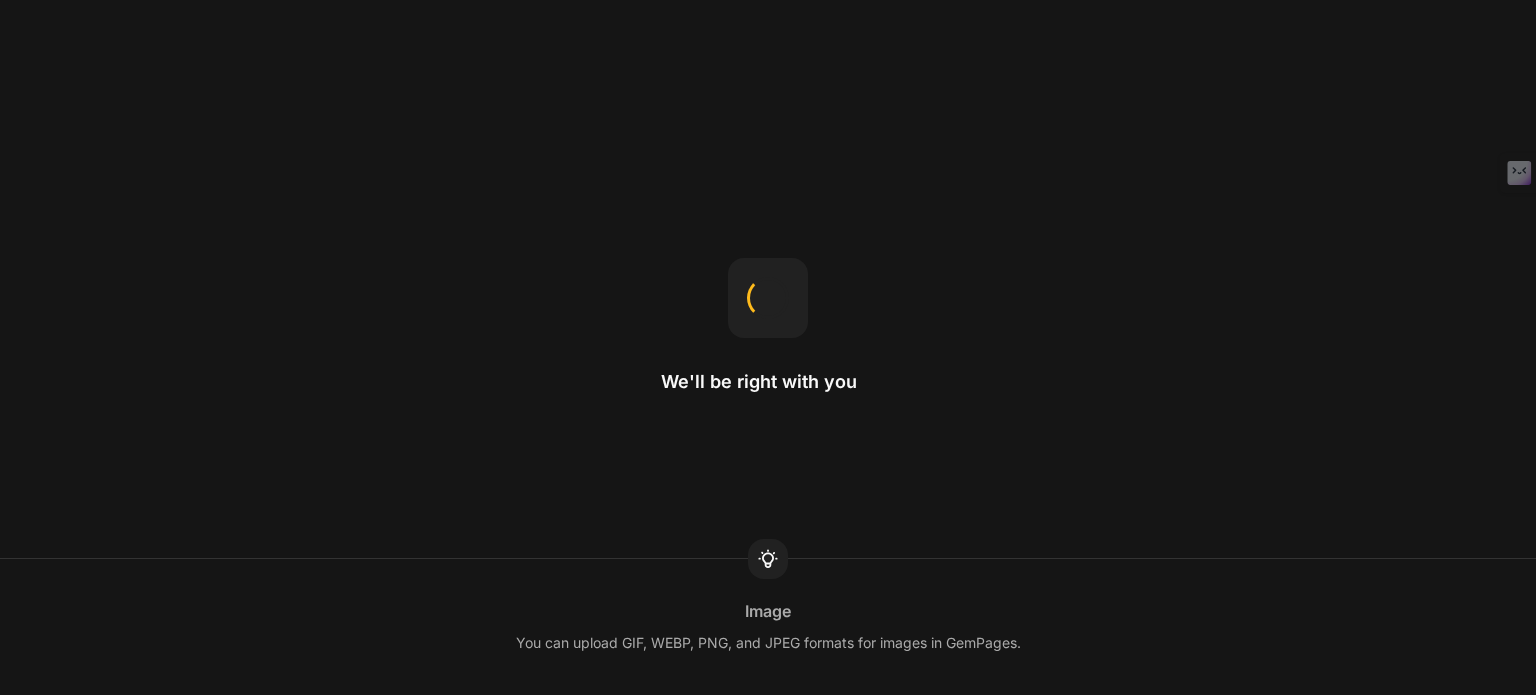scroll, scrollTop: 0, scrollLeft: 0, axis: both 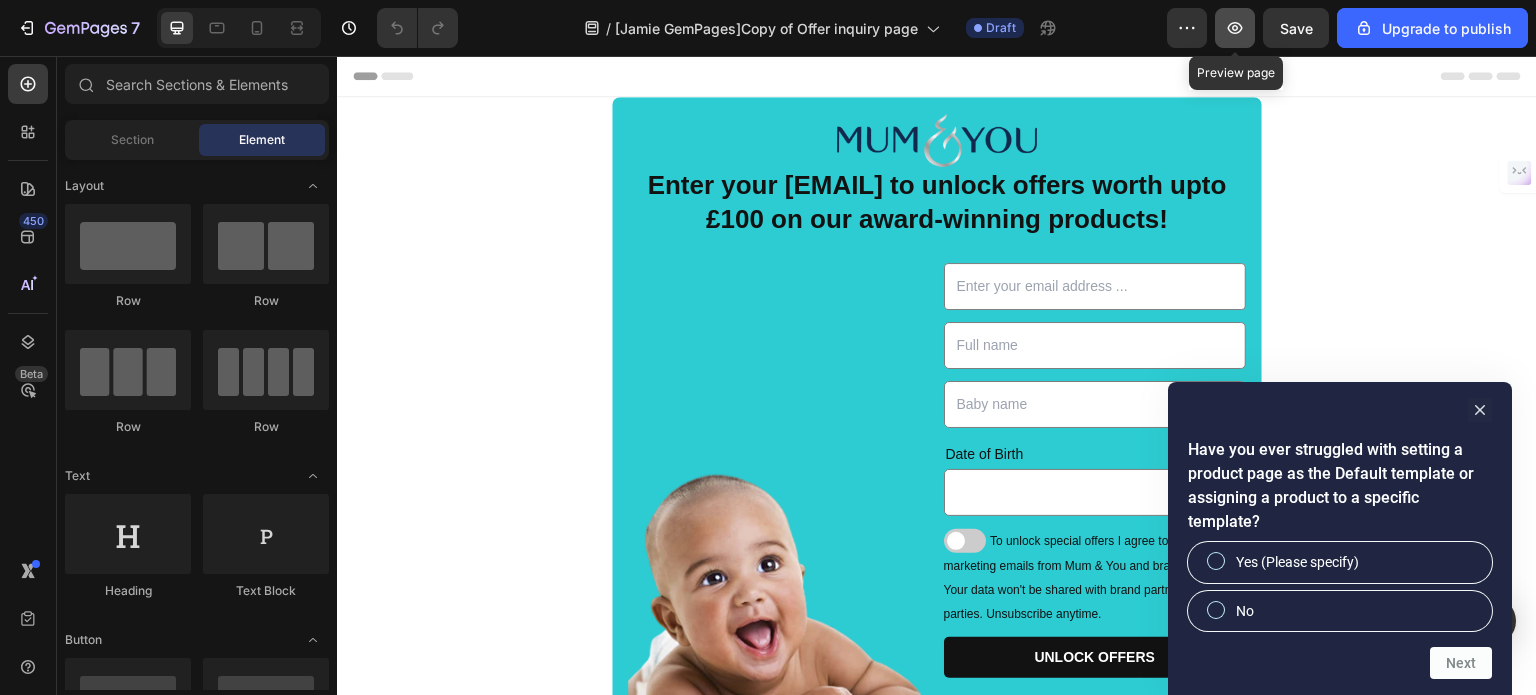 click 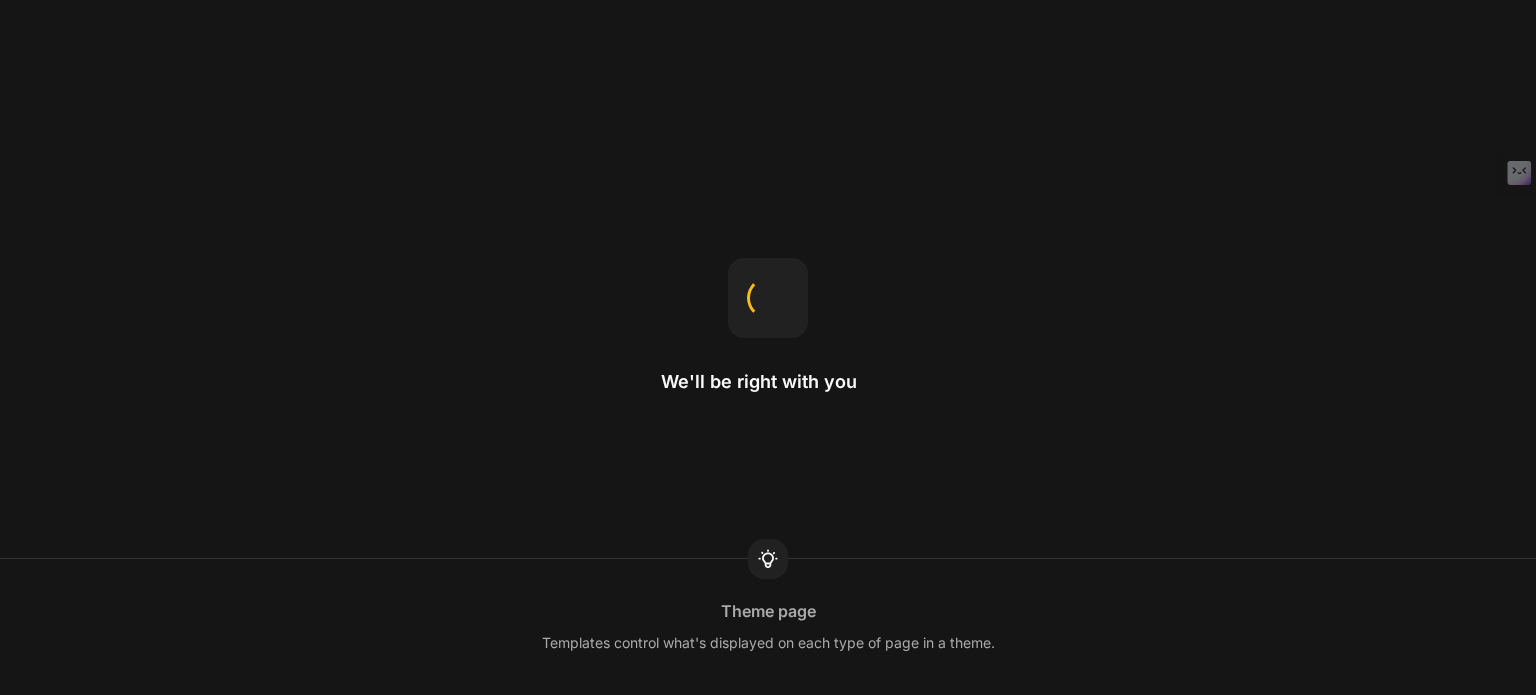 scroll, scrollTop: 0, scrollLeft: 0, axis: both 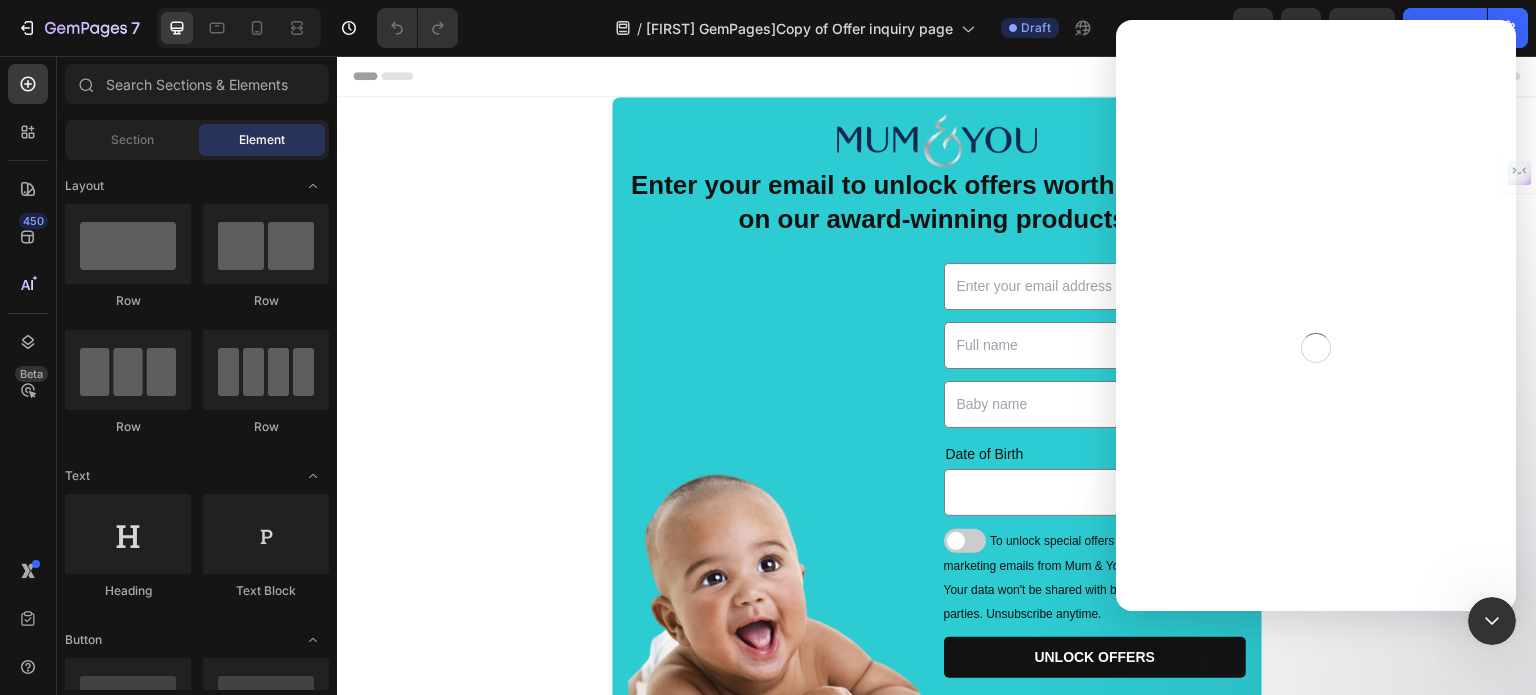 drag, startPoint x: 2948, startPoint y: 1220, endPoint x: 2586, endPoint y: 709, distance: 626.2308 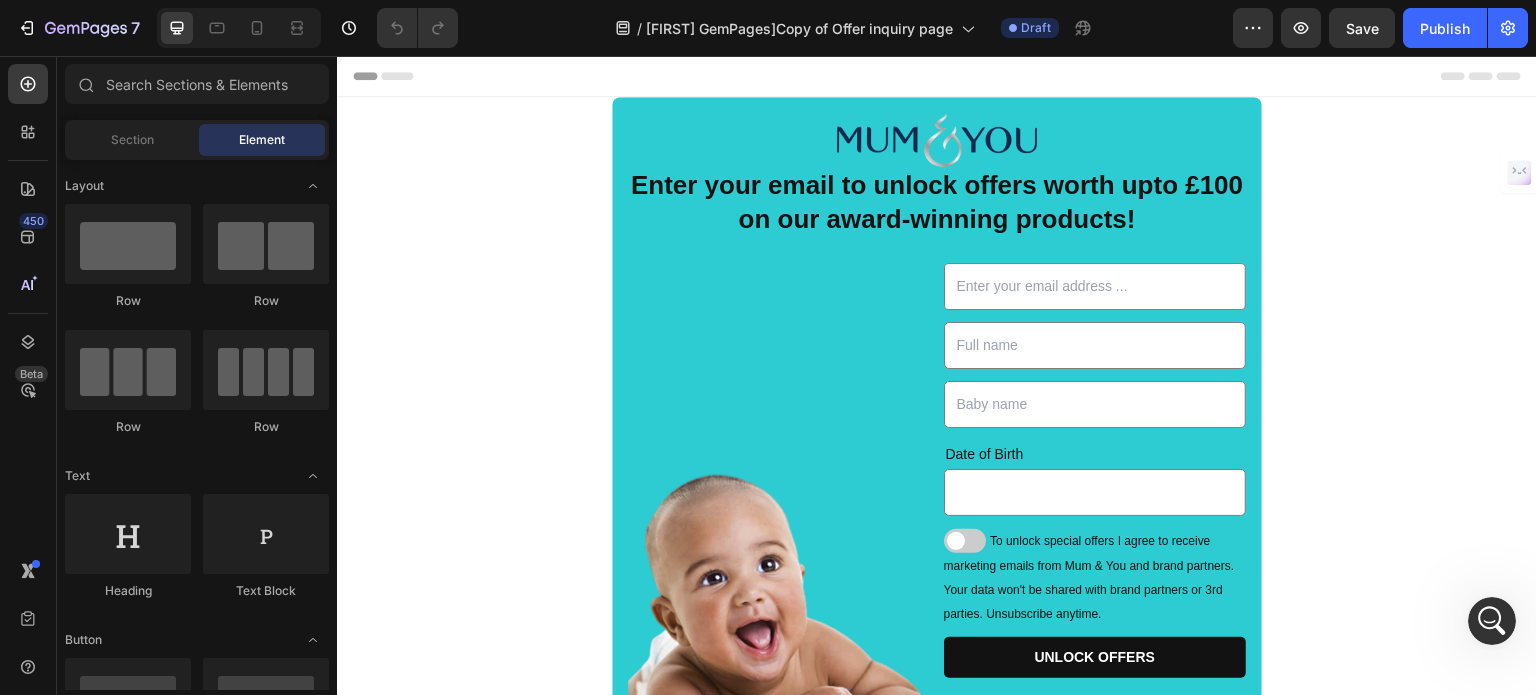 scroll, scrollTop: 0, scrollLeft: 0, axis: both 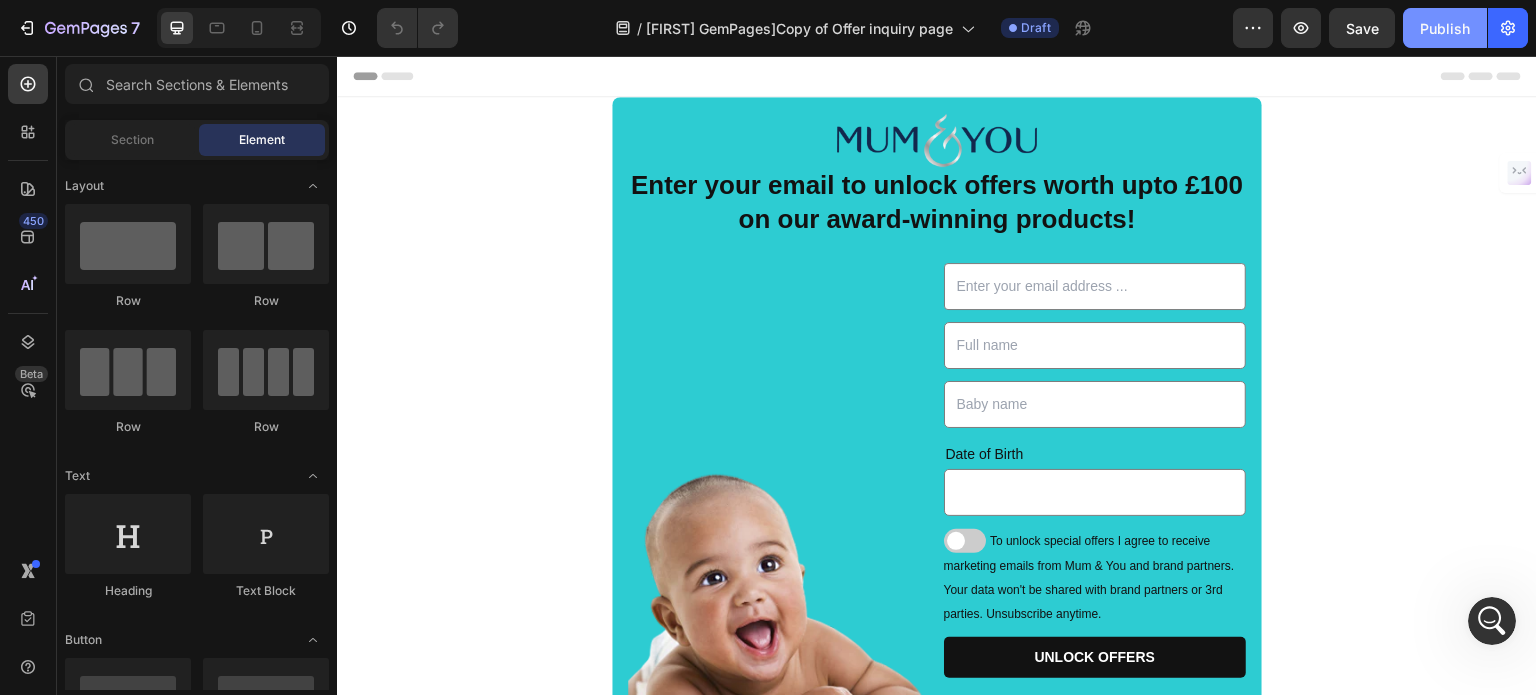 click on "Publish" at bounding box center (1445, 28) 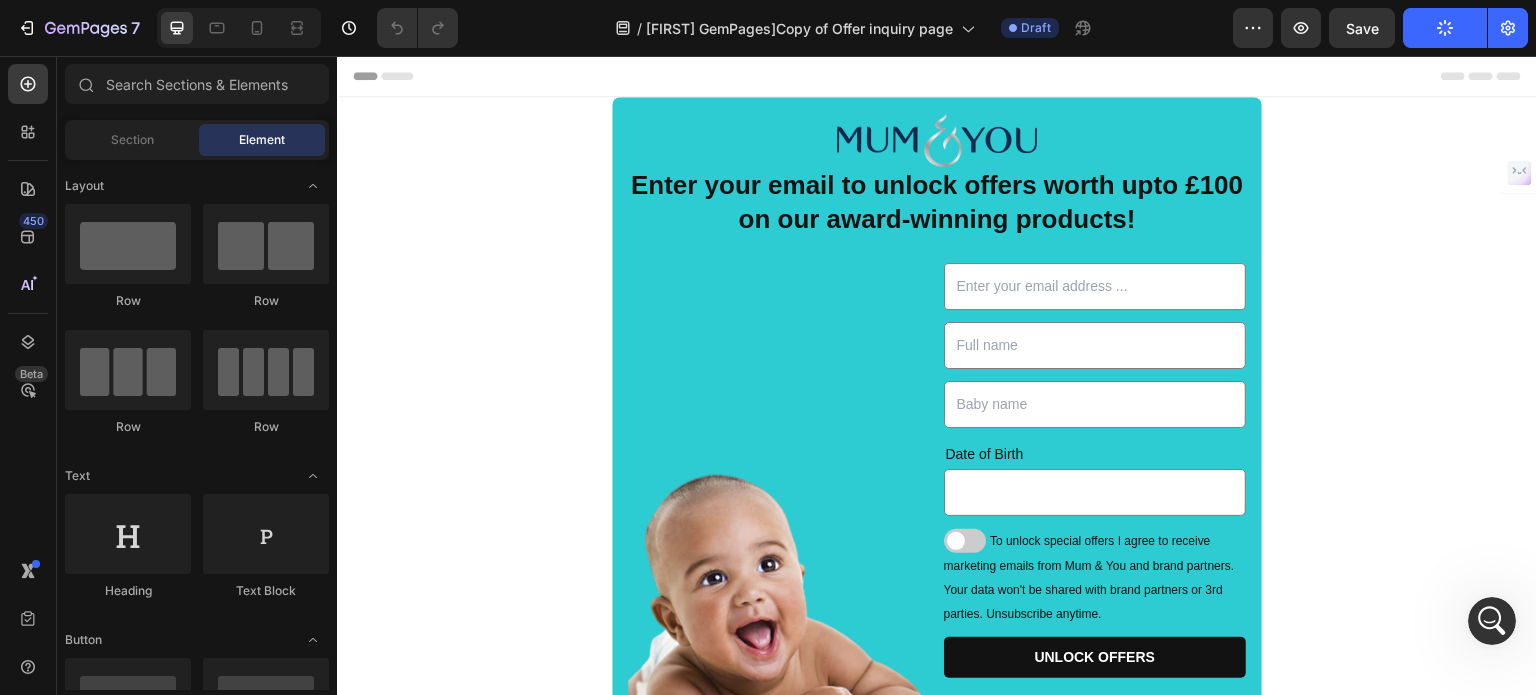 scroll, scrollTop: 5444, scrollLeft: 0, axis: vertical 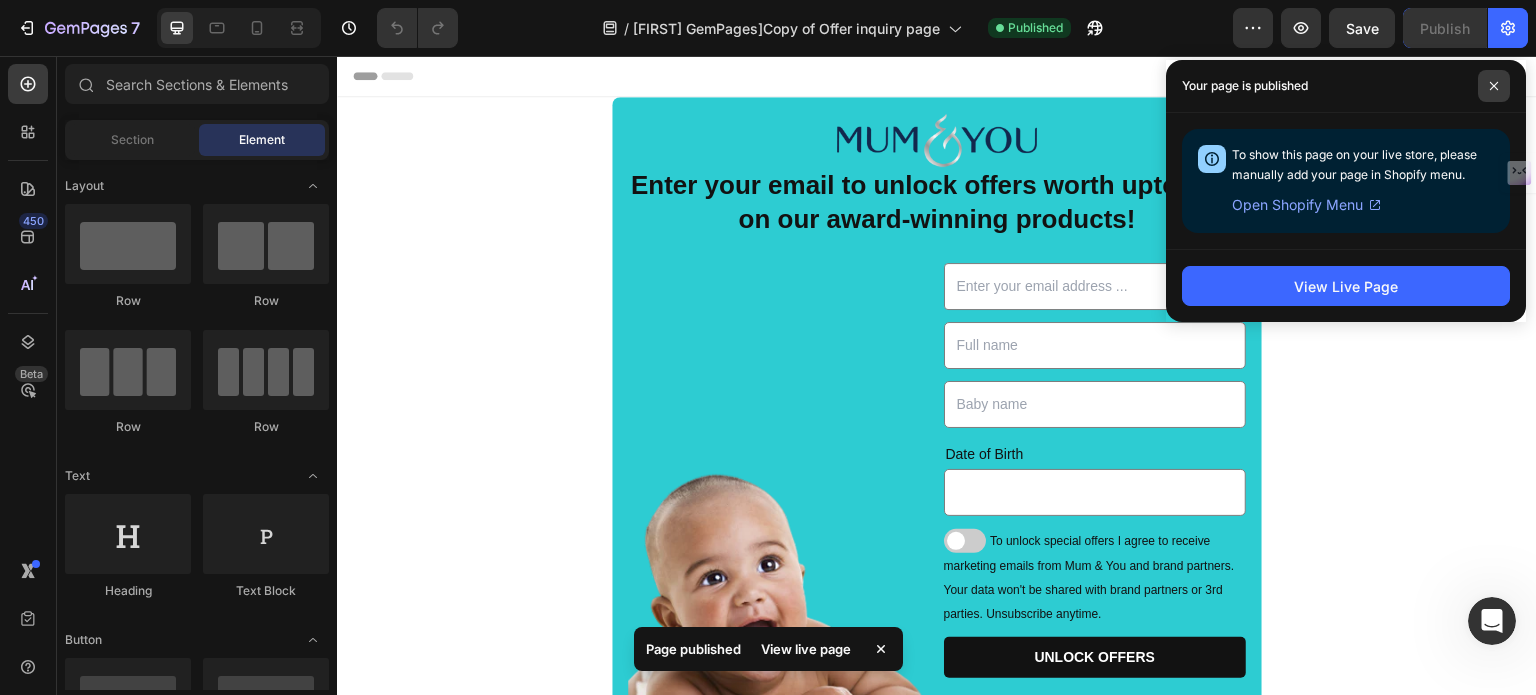 click 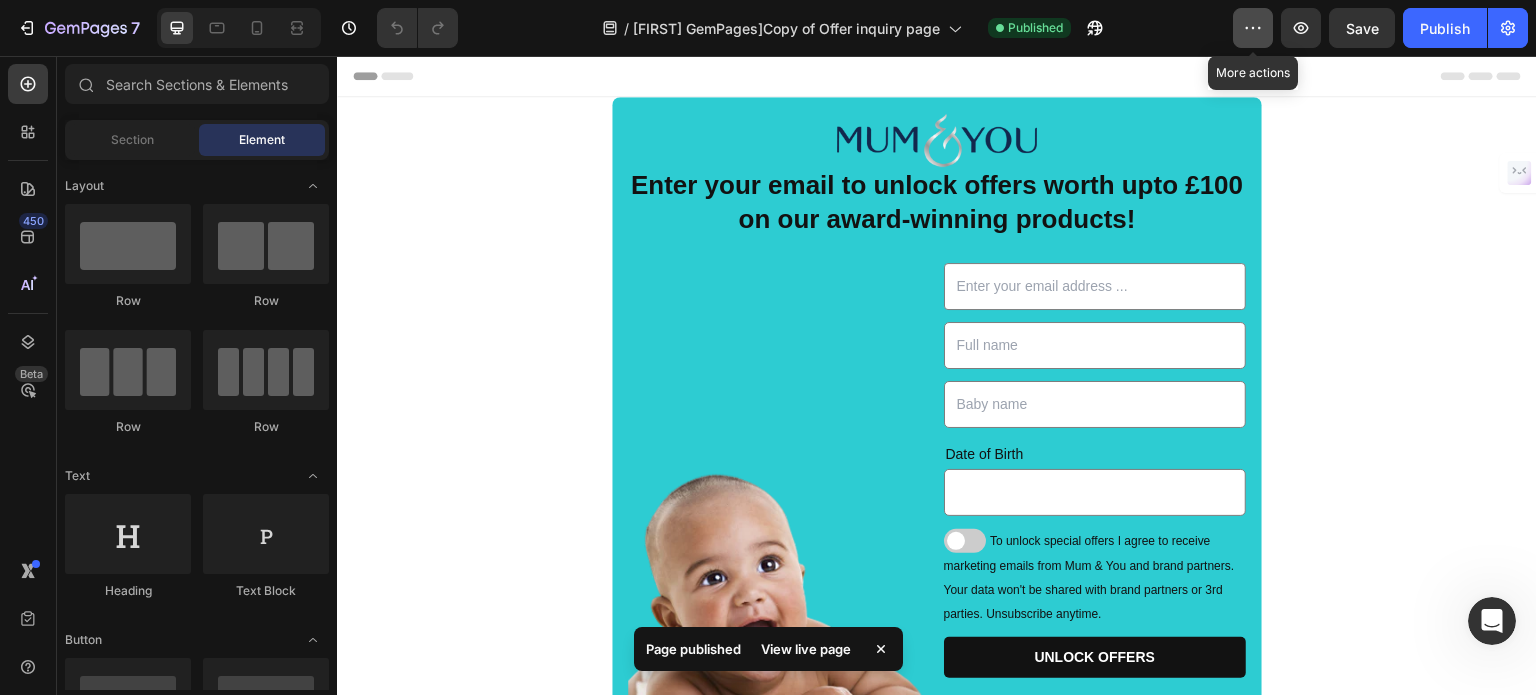 click 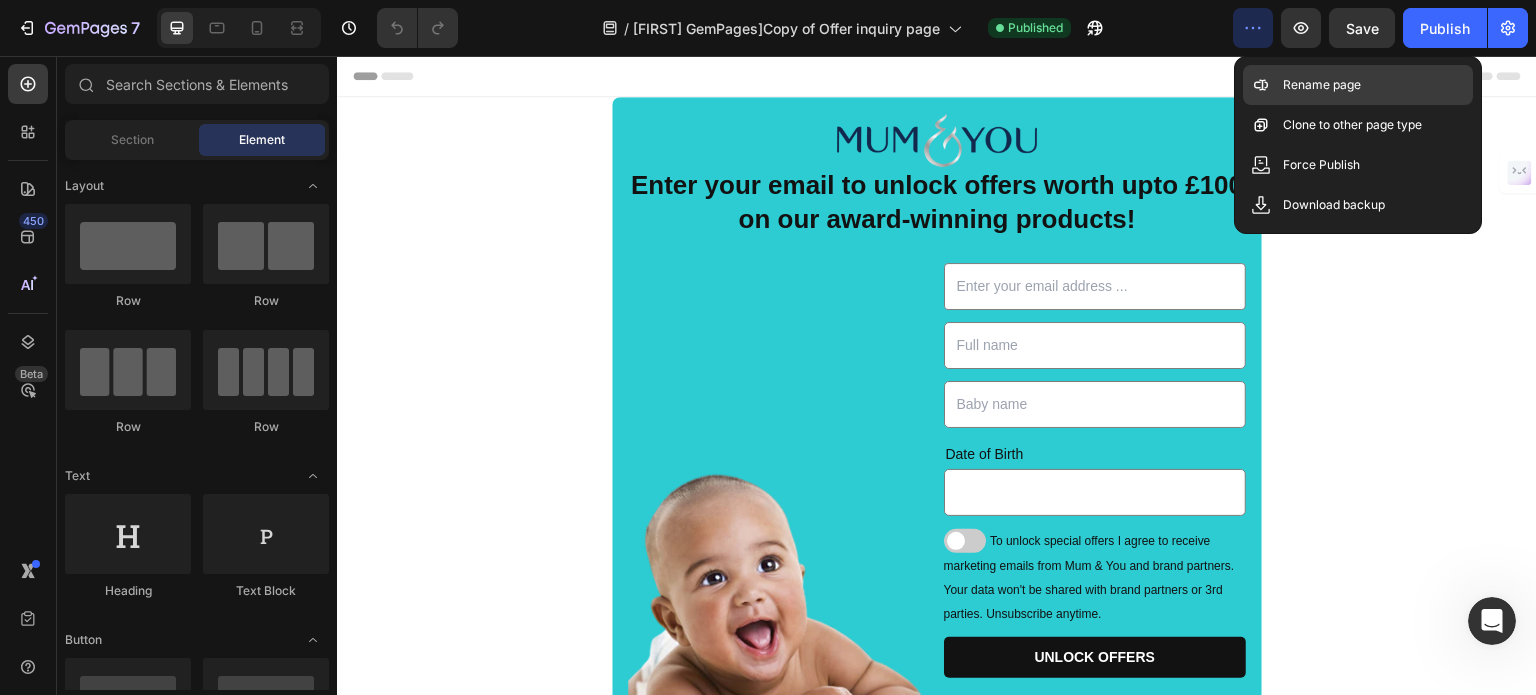 click on "Rename page" at bounding box center (1322, 85) 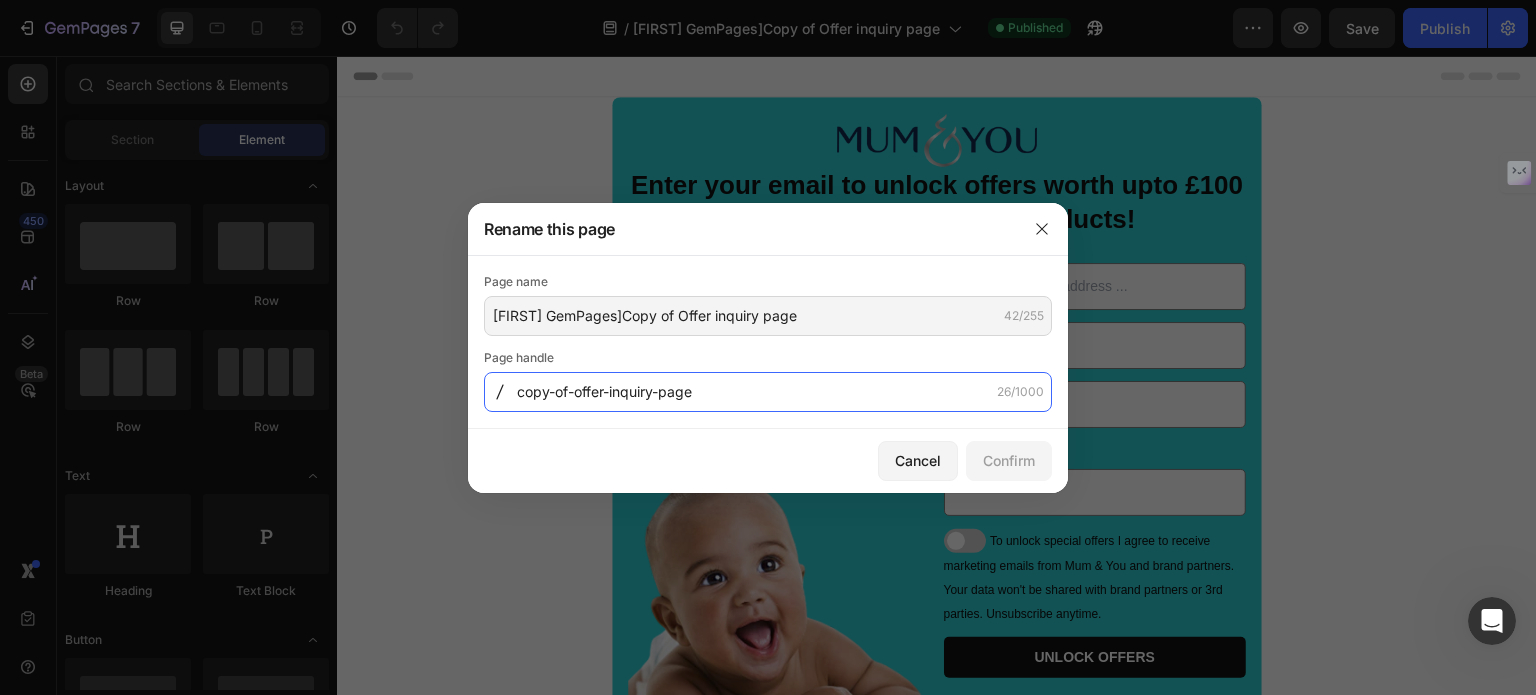 click on "copy-of-offer-inquiry-page" 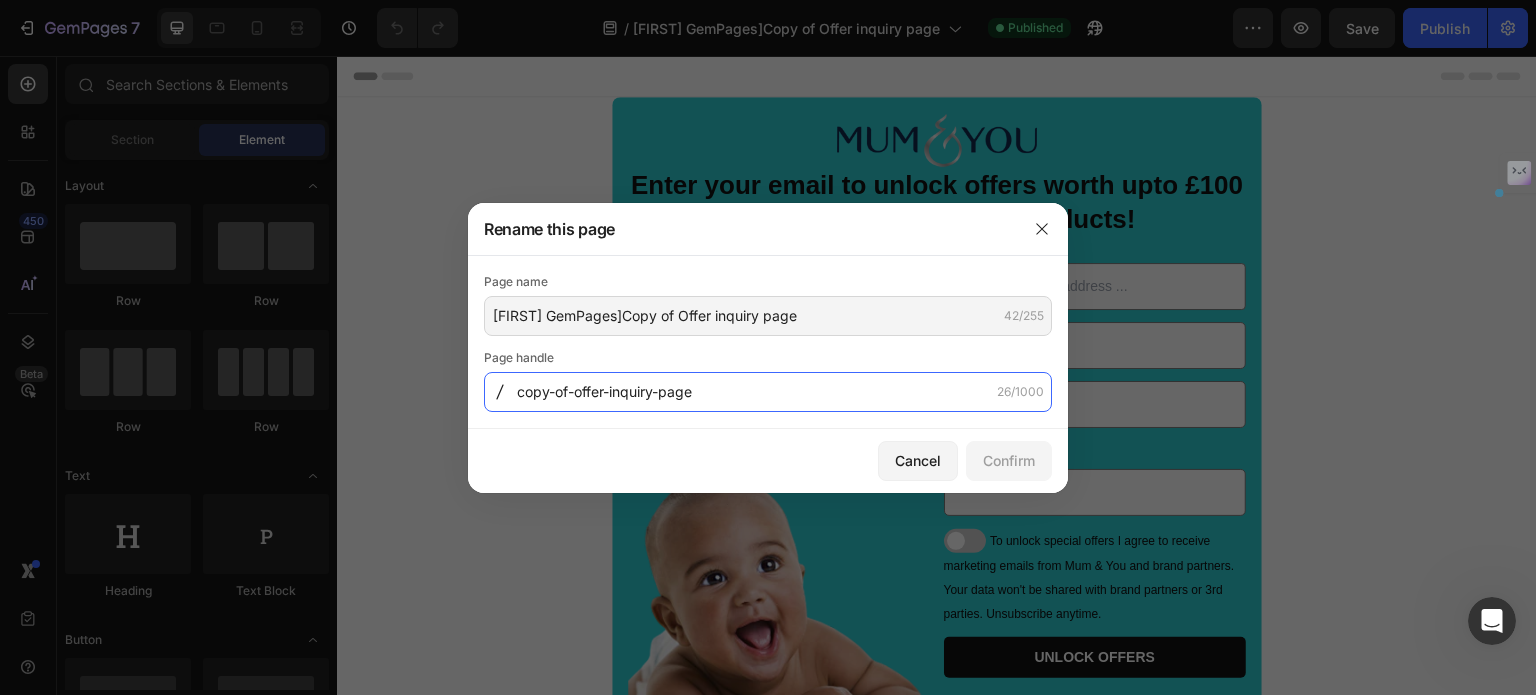 paste on "offer-inquiry-page1" 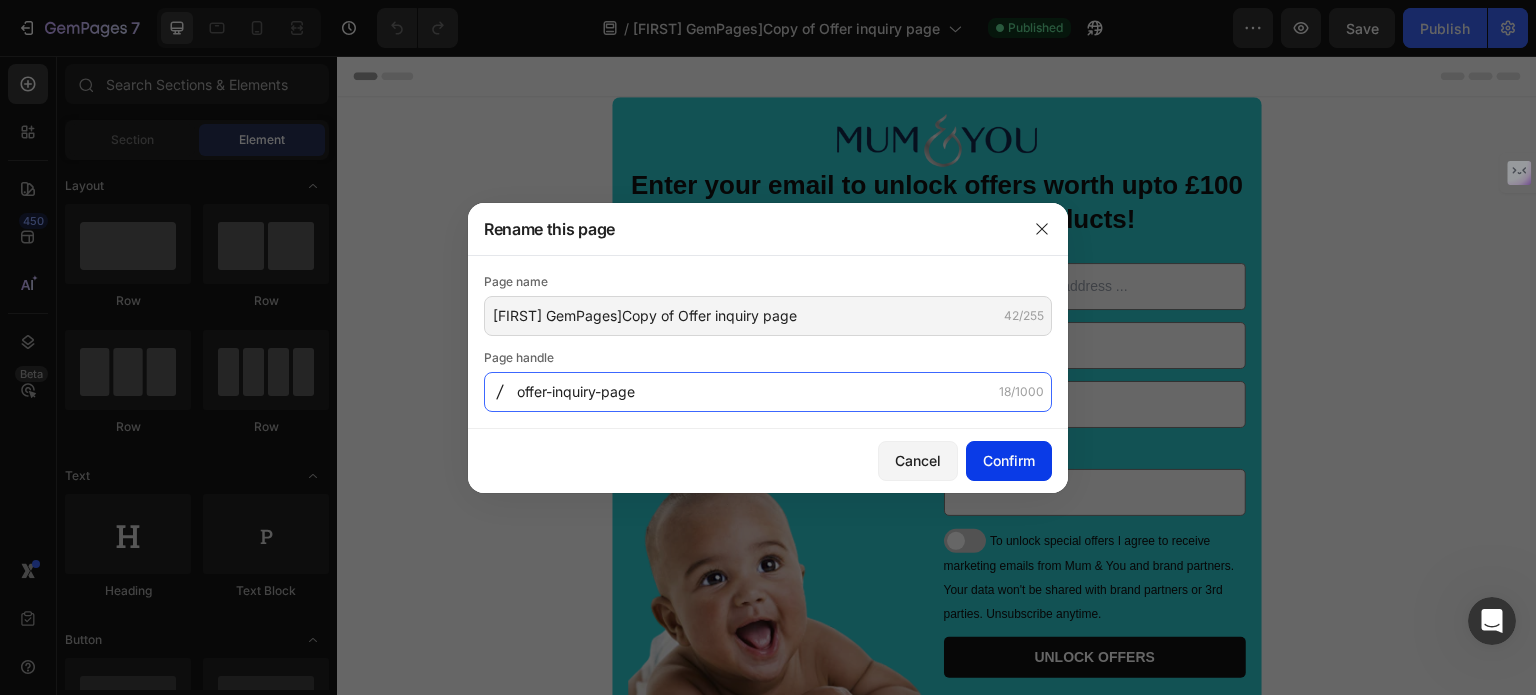 type on "offer-inquiry-page" 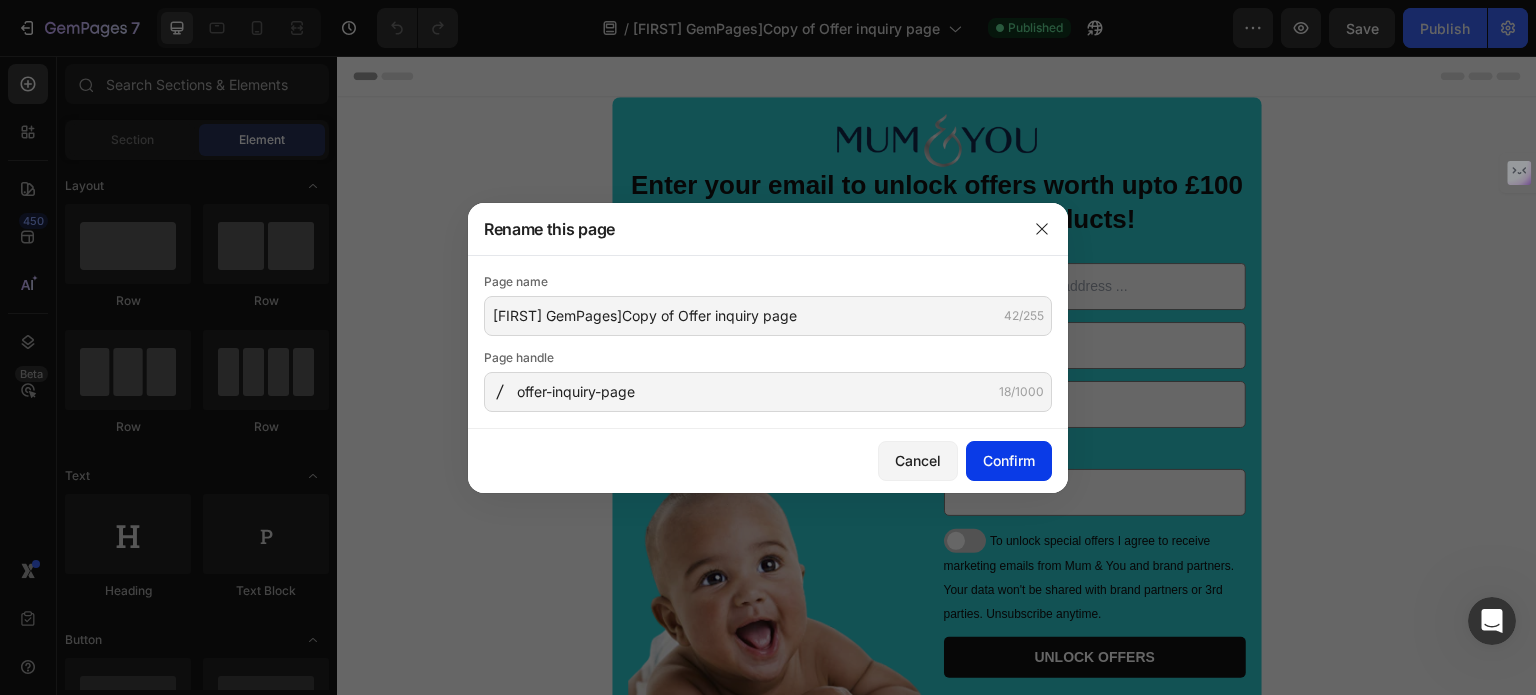 click on "Confirm" at bounding box center [1009, 460] 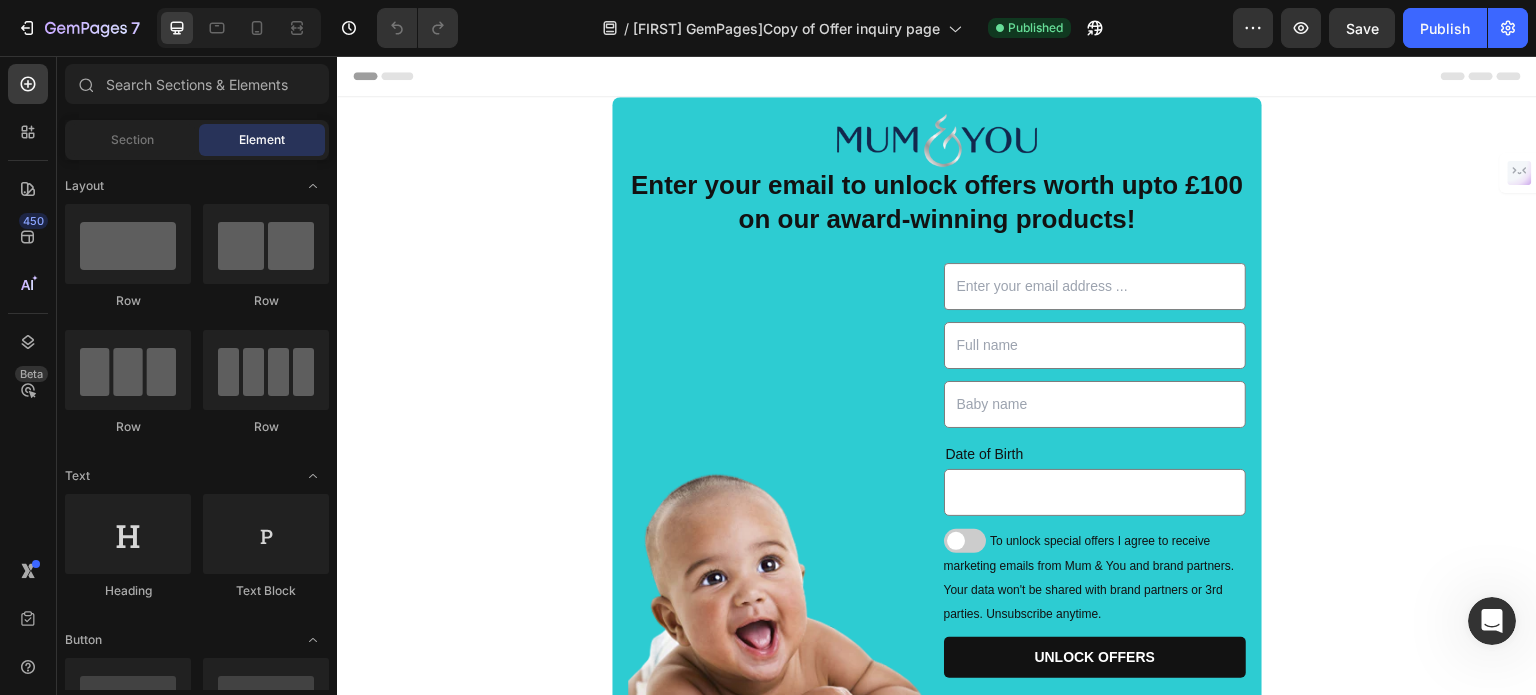 click on "Publish" at bounding box center [1445, 28] 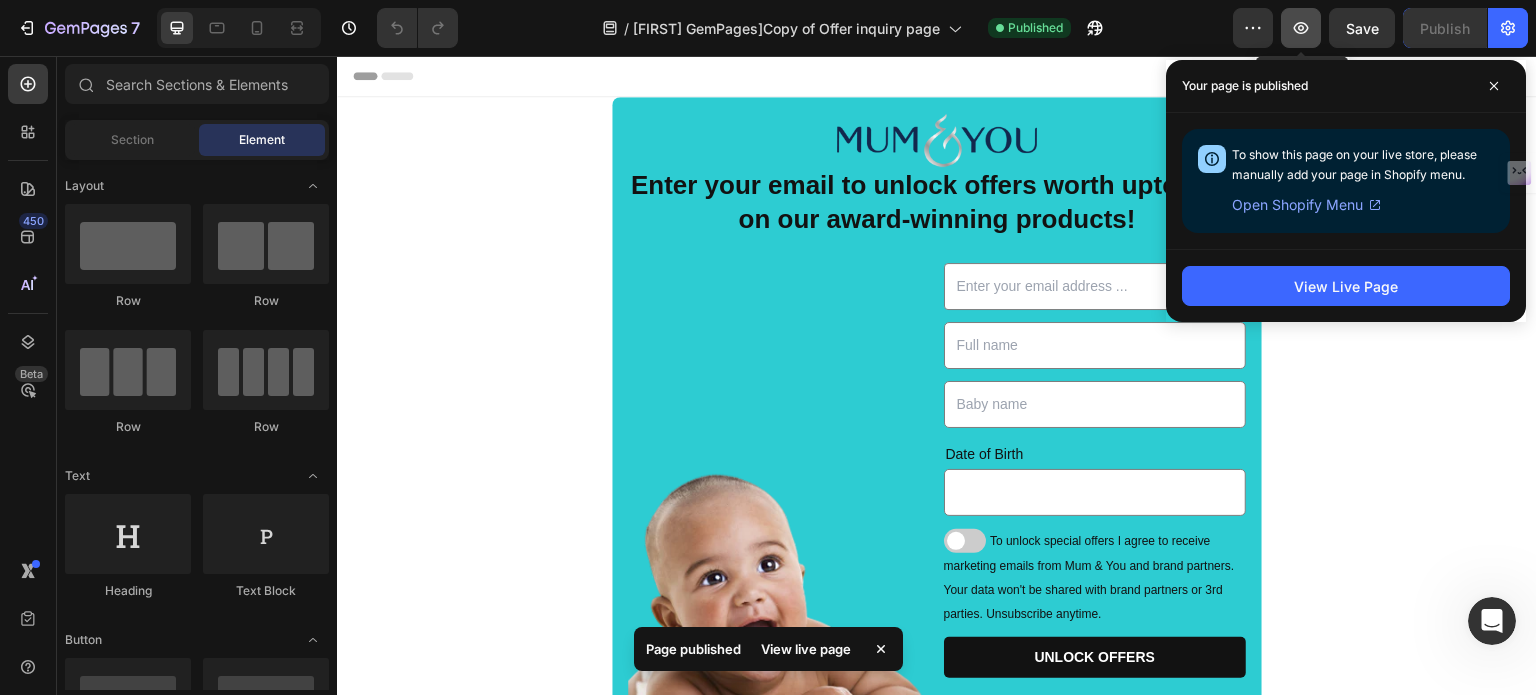 click 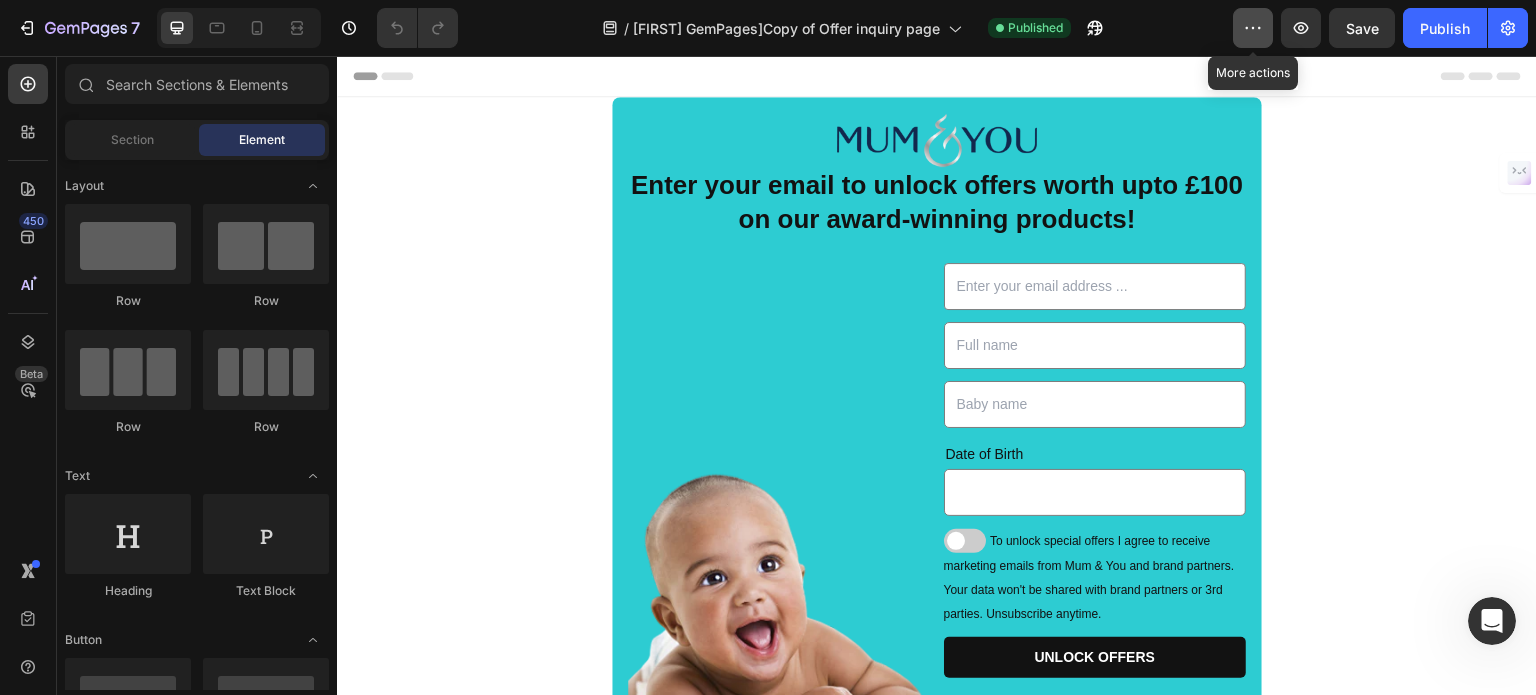 click 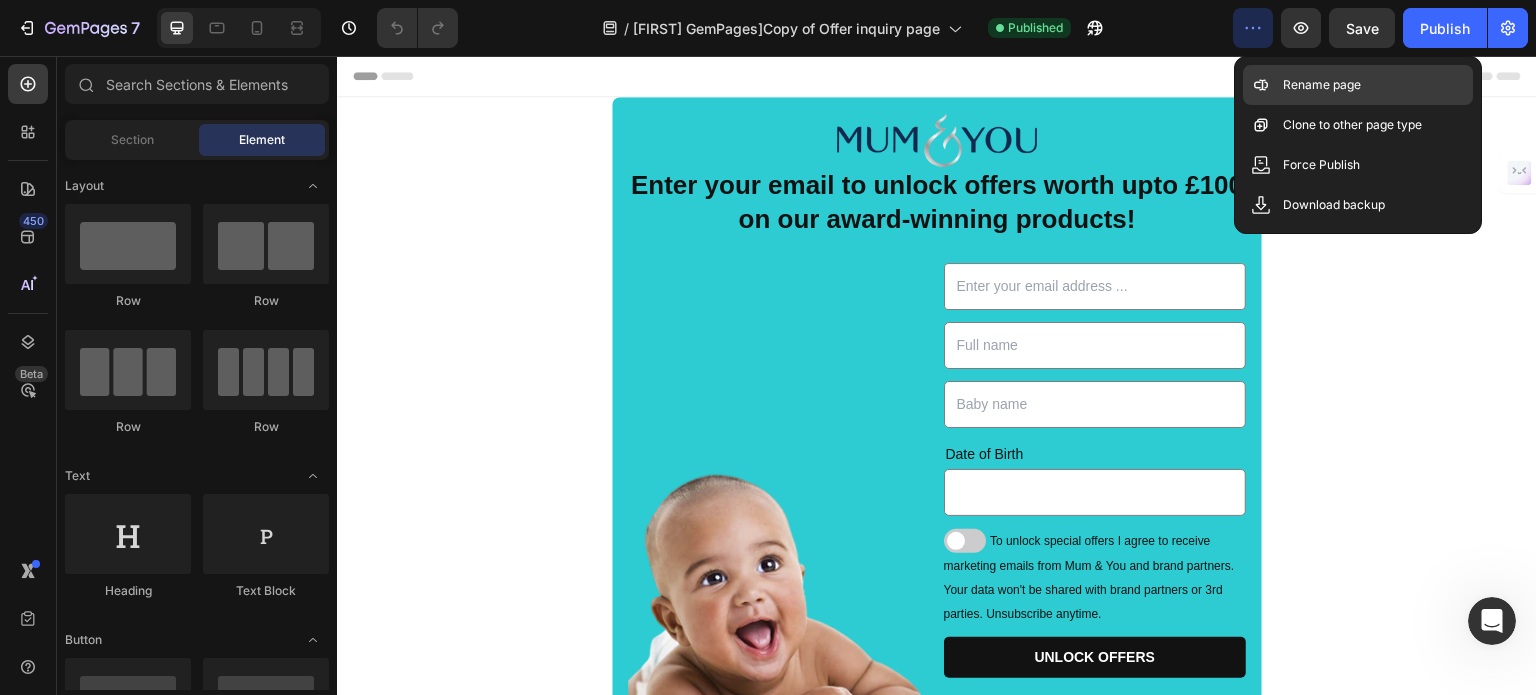 click on "Rename page" at bounding box center (1322, 85) 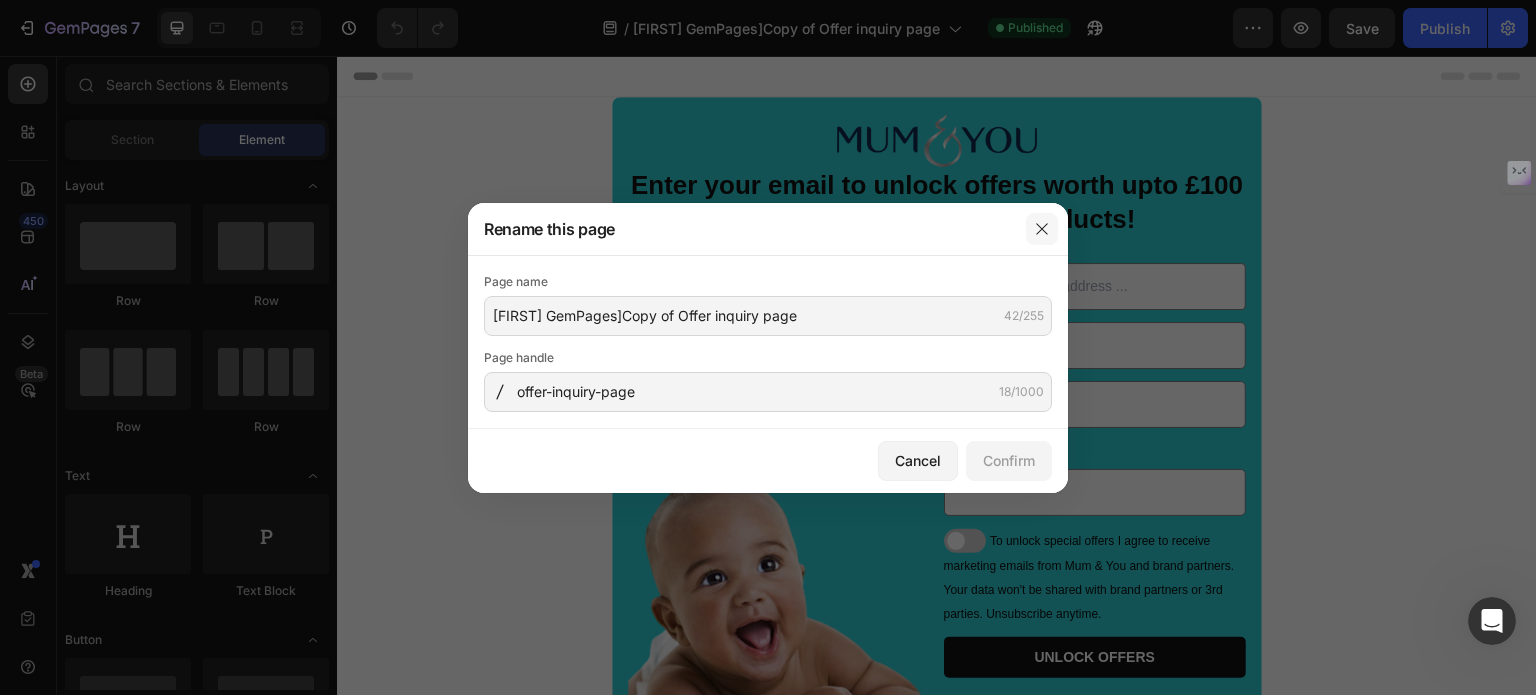 click at bounding box center [1042, 229] 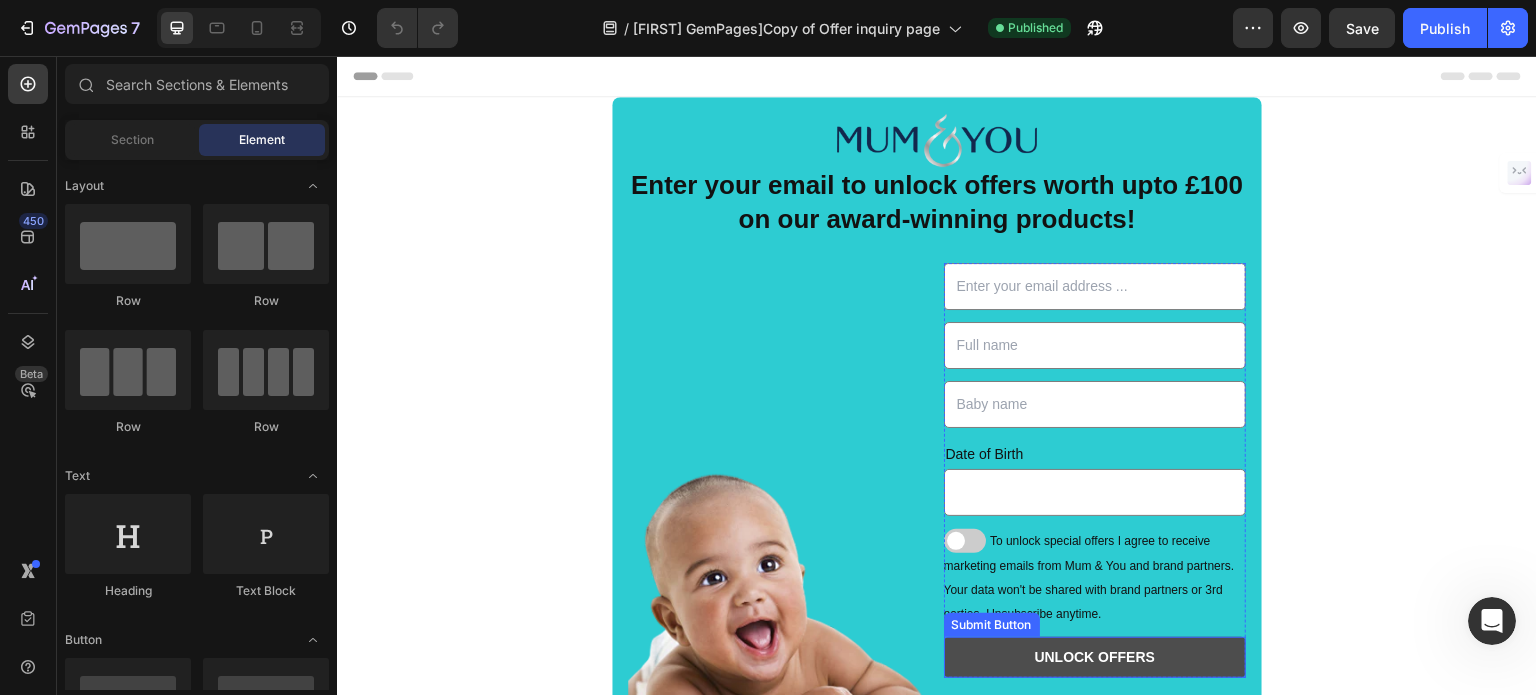 click on "UNLOCK OFFERS" at bounding box center [1095, 657] 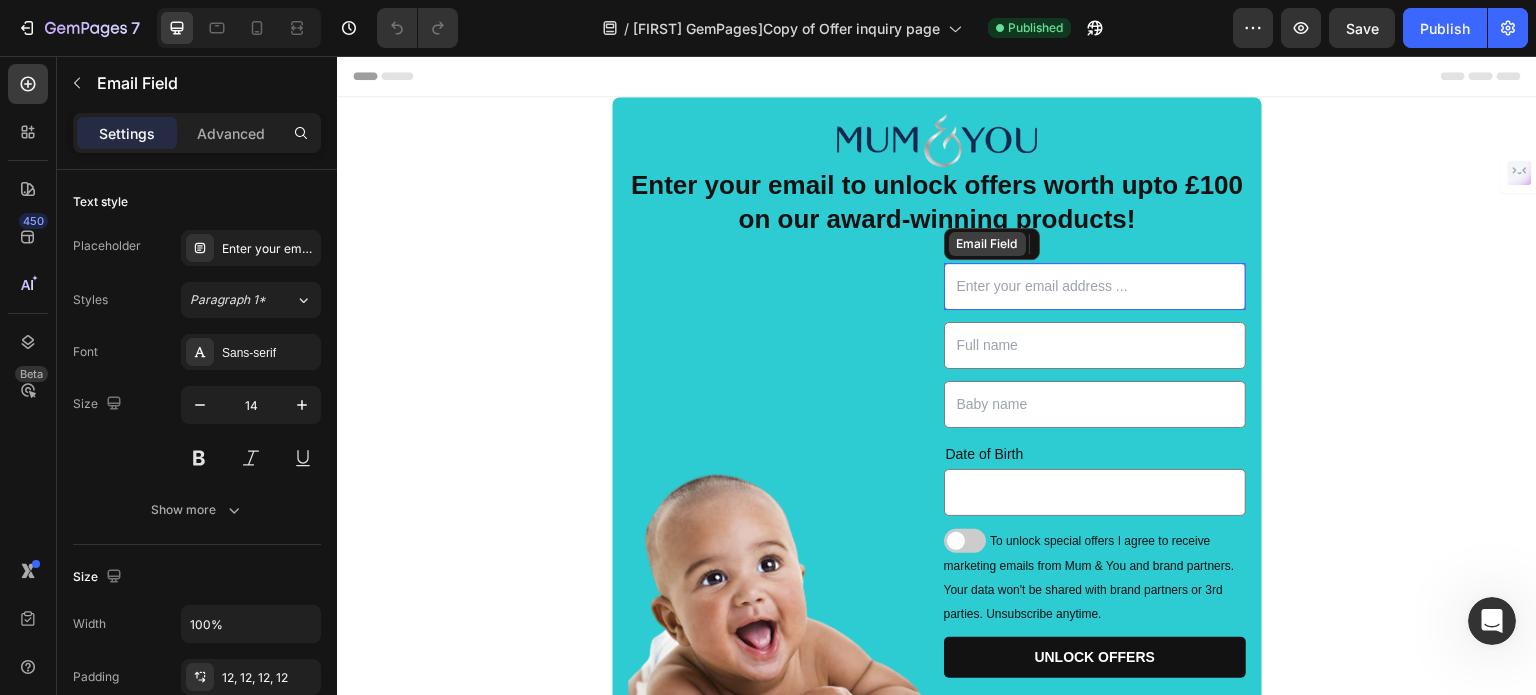 click on "Email Field" at bounding box center [987, 244] 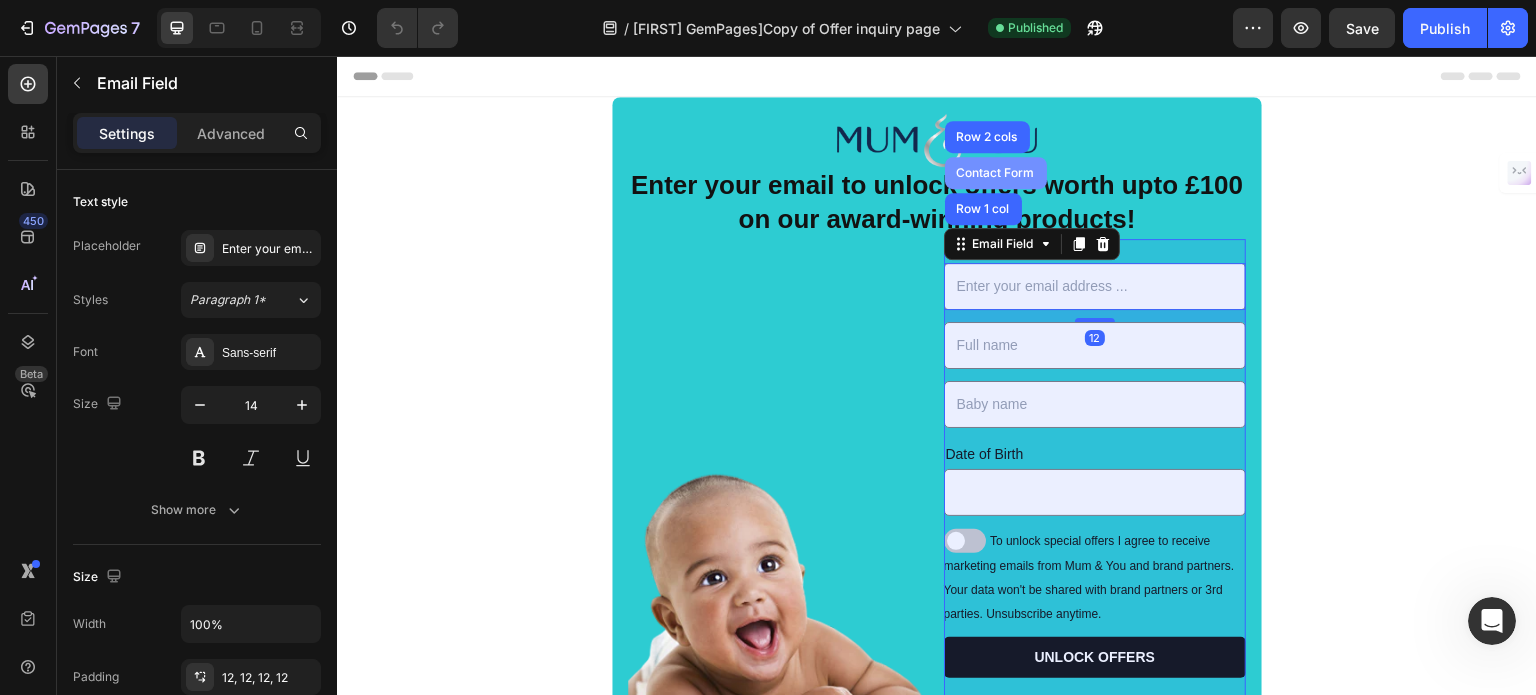 click on "Contact Form" at bounding box center (996, 173) 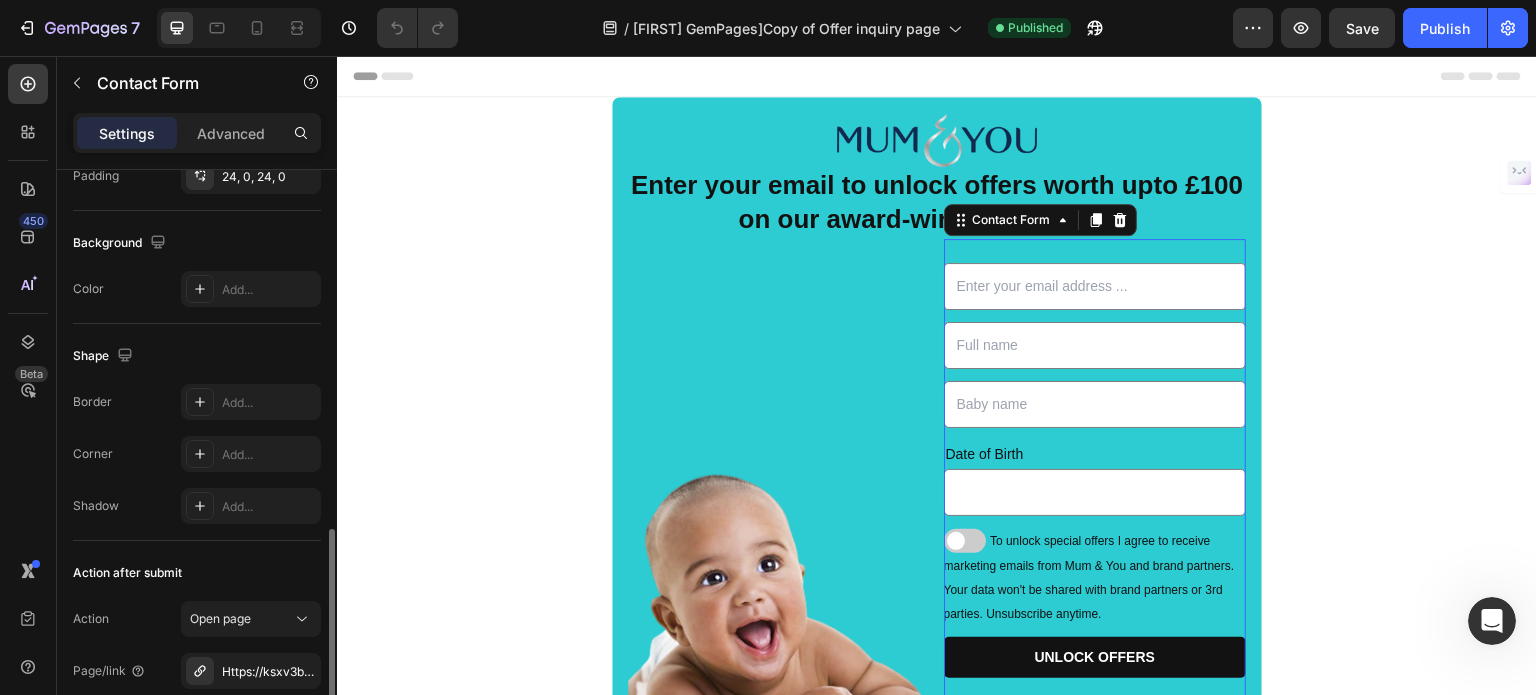scroll, scrollTop: 500, scrollLeft: 0, axis: vertical 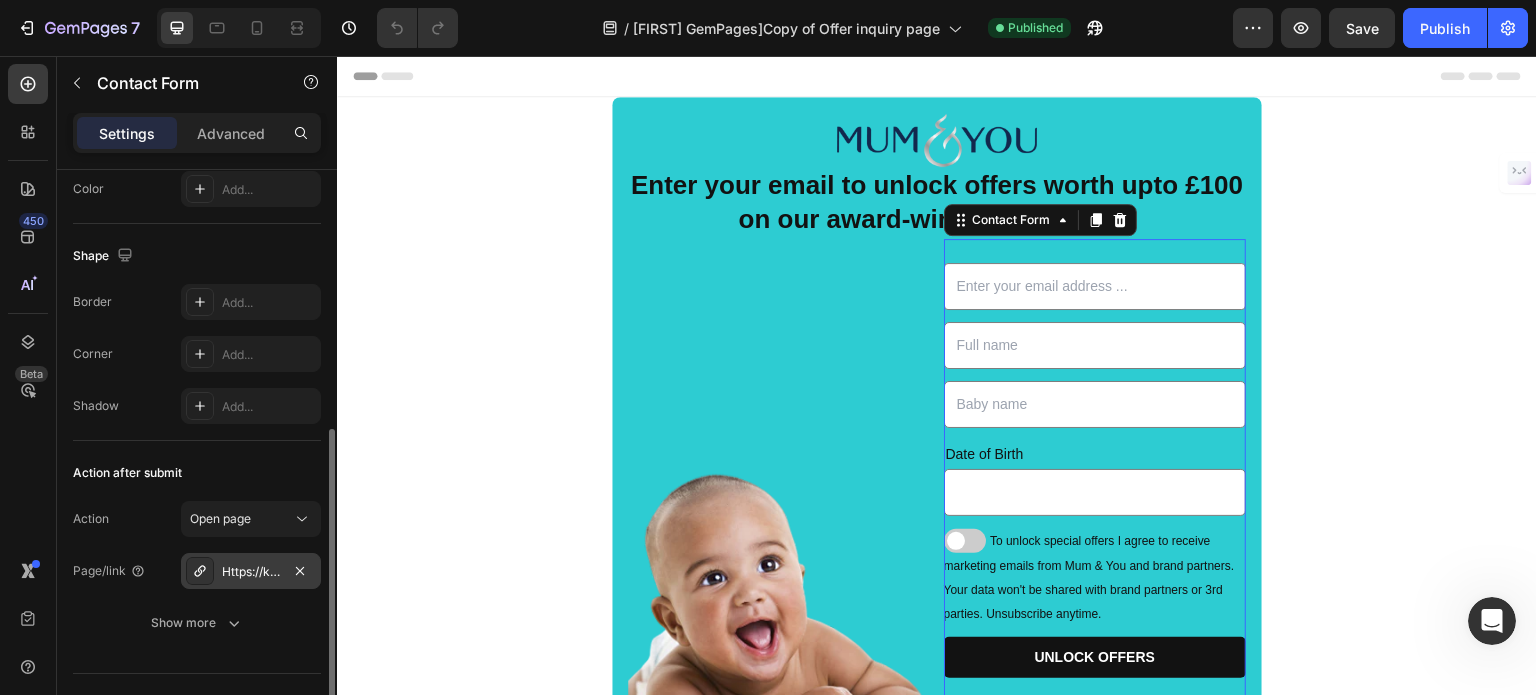 click on "Https://ksxv3b6y7qbioedt-90484441466.Shopifypreview.Com/babyshow" at bounding box center (251, 572) 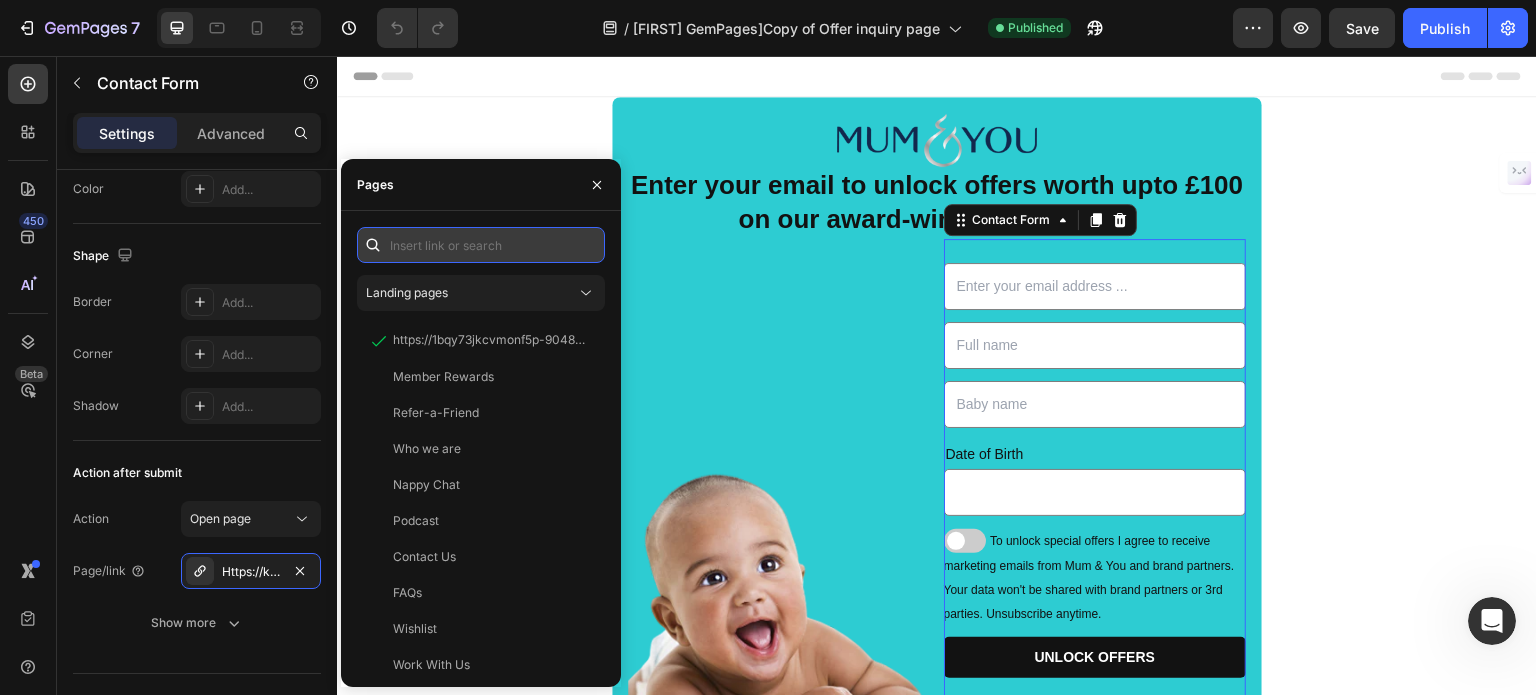 click at bounding box center [481, 245] 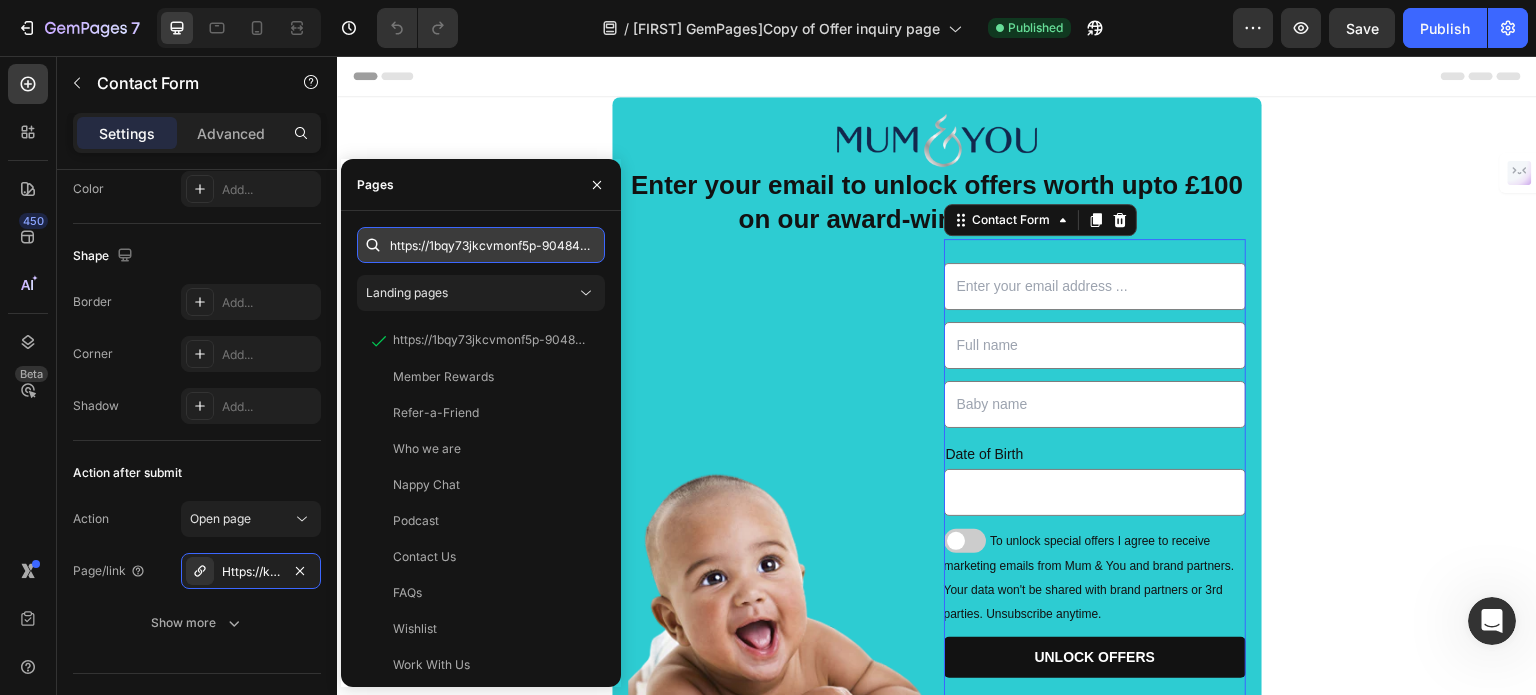 scroll, scrollTop: 0, scrollLeft: 304, axis: horizontal 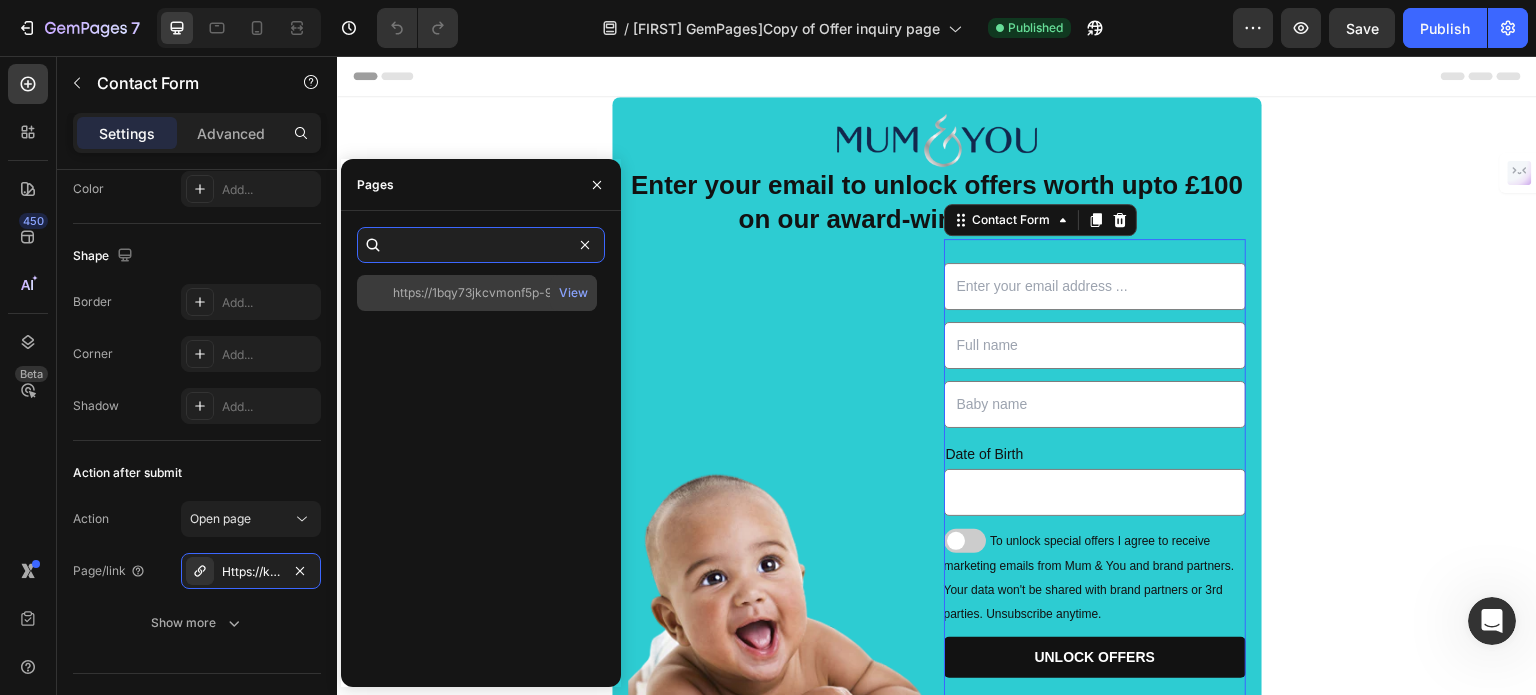 type on "https://1bqy73jkcvmonf5p-90484441466.shopifypreview.com/collections/babyshow" 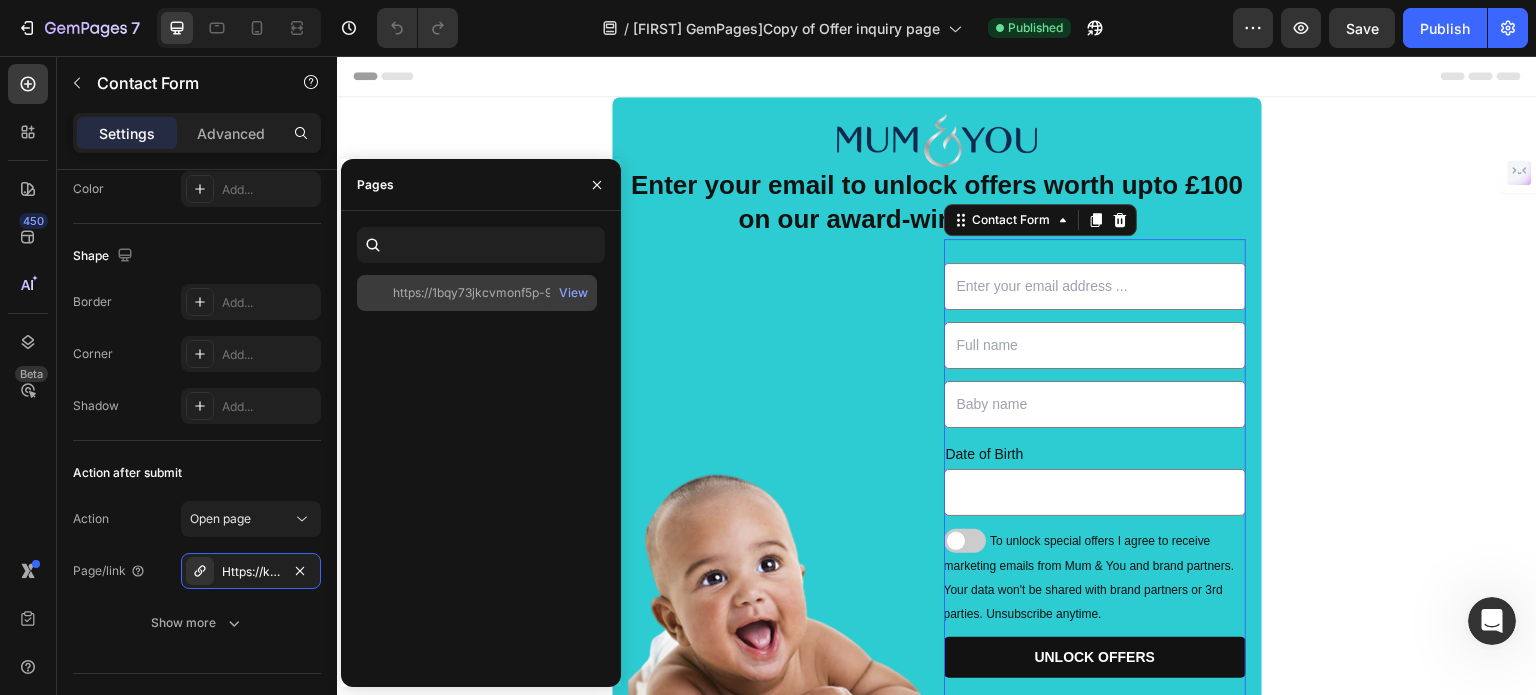 scroll, scrollTop: 0, scrollLeft: 0, axis: both 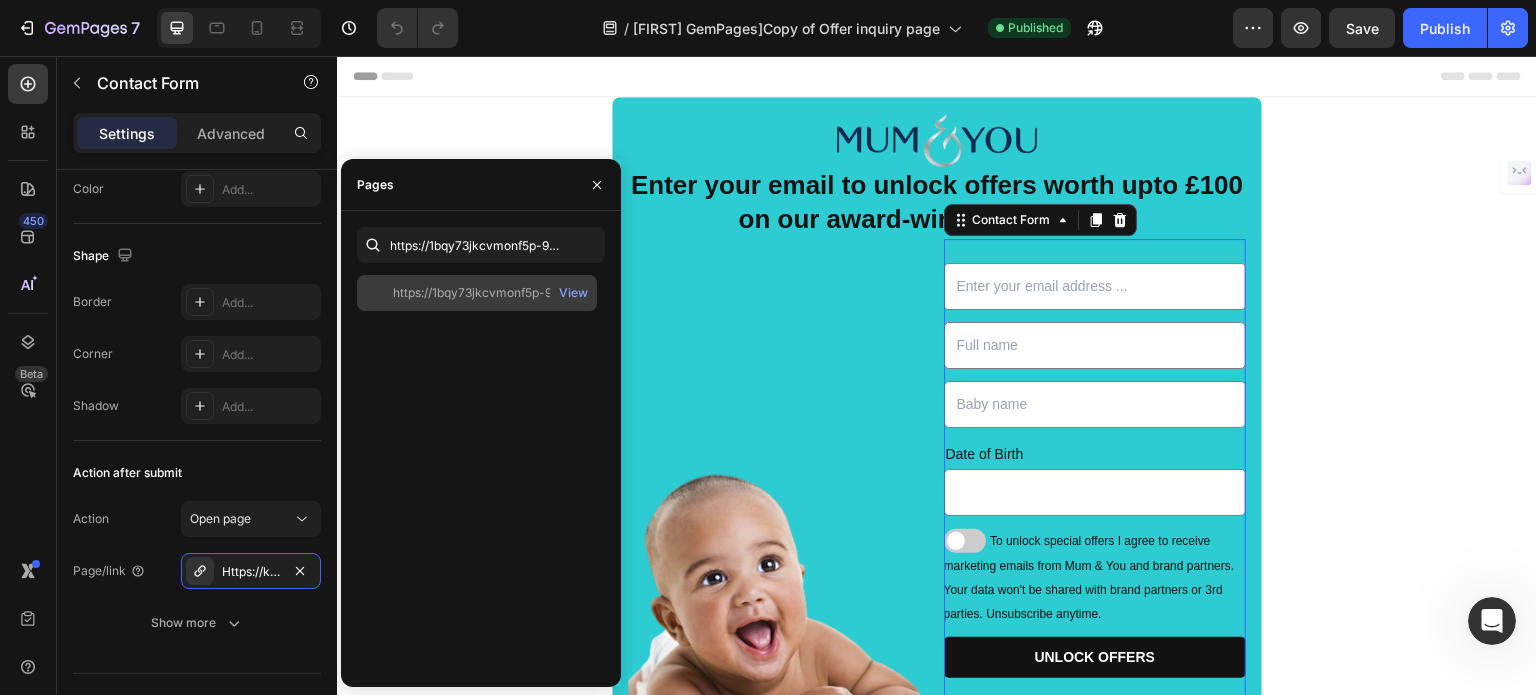 click on "https://1bqy73jkcvmonf5p-90484441466.shopifypreview.com/collections/babyshow" 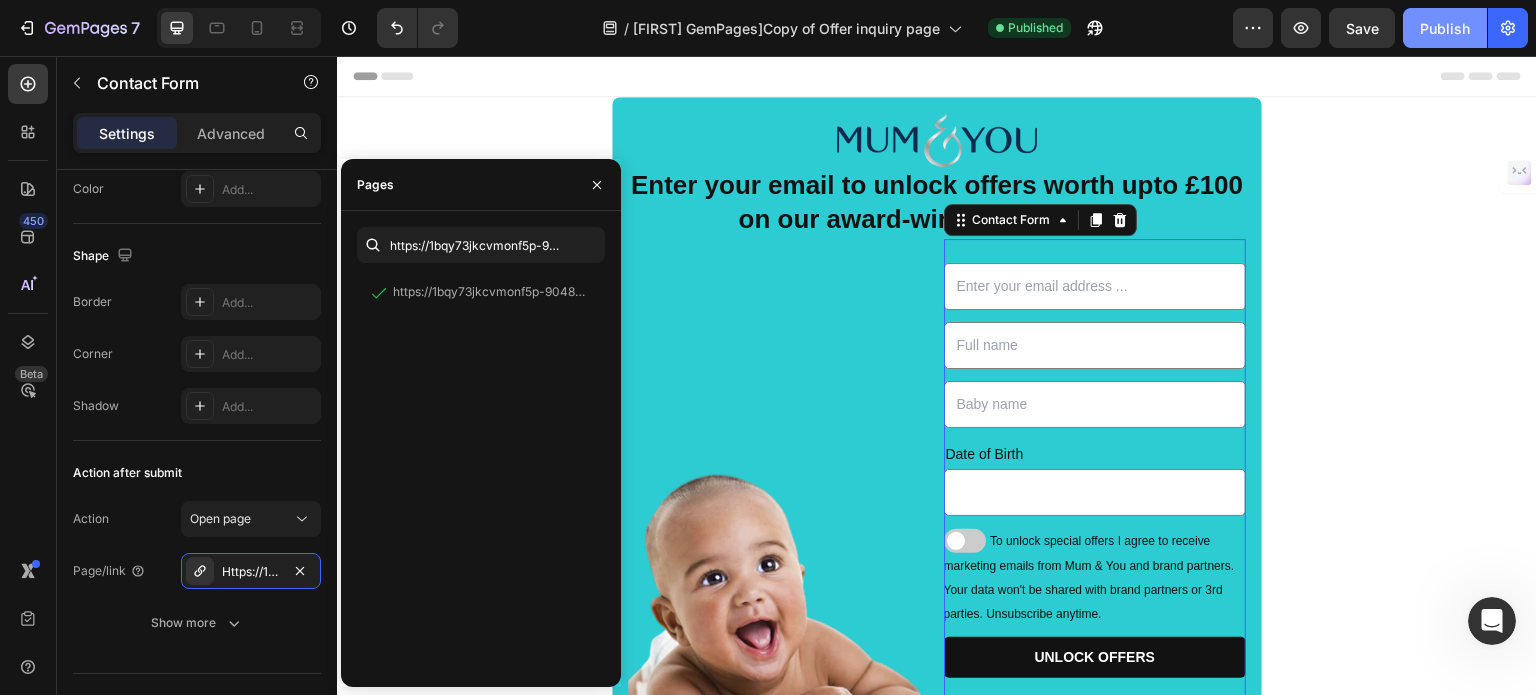 click on "Publish" at bounding box center [1445, 28] 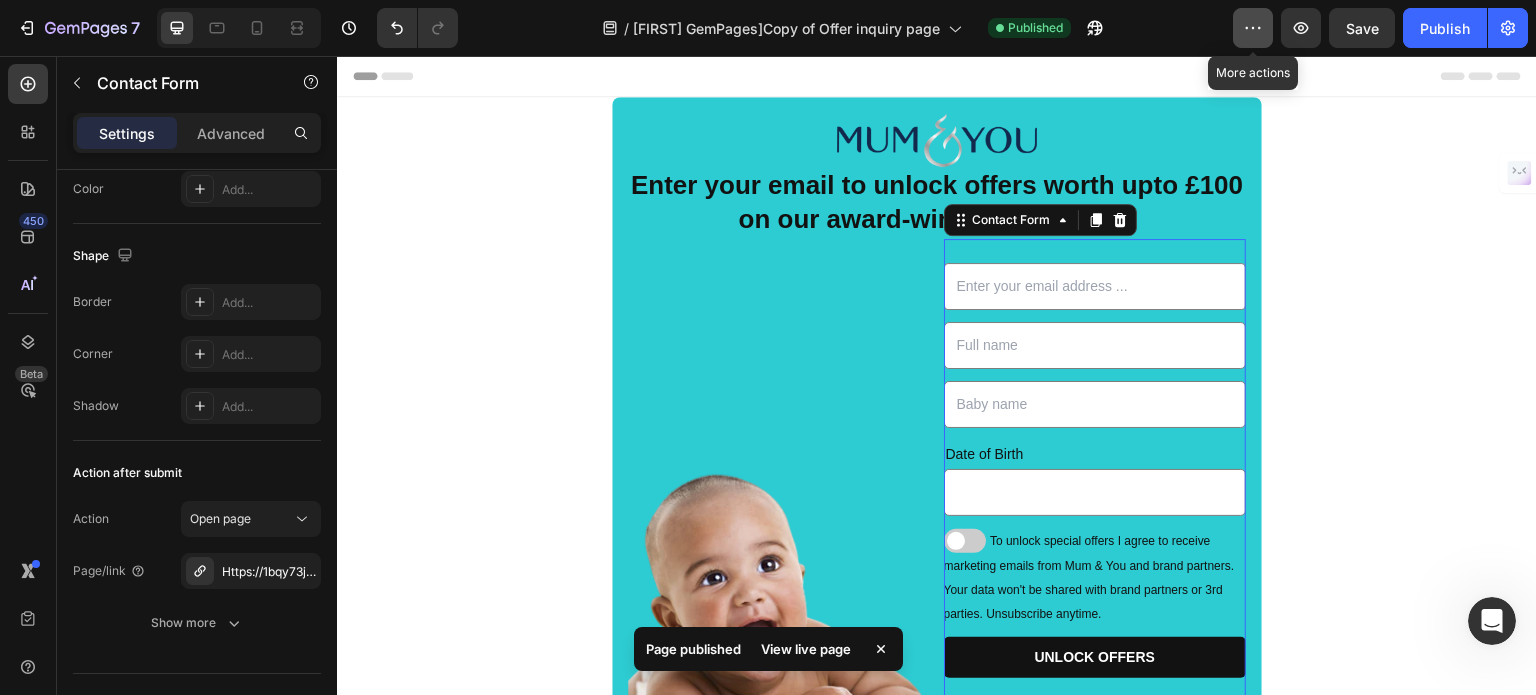 click 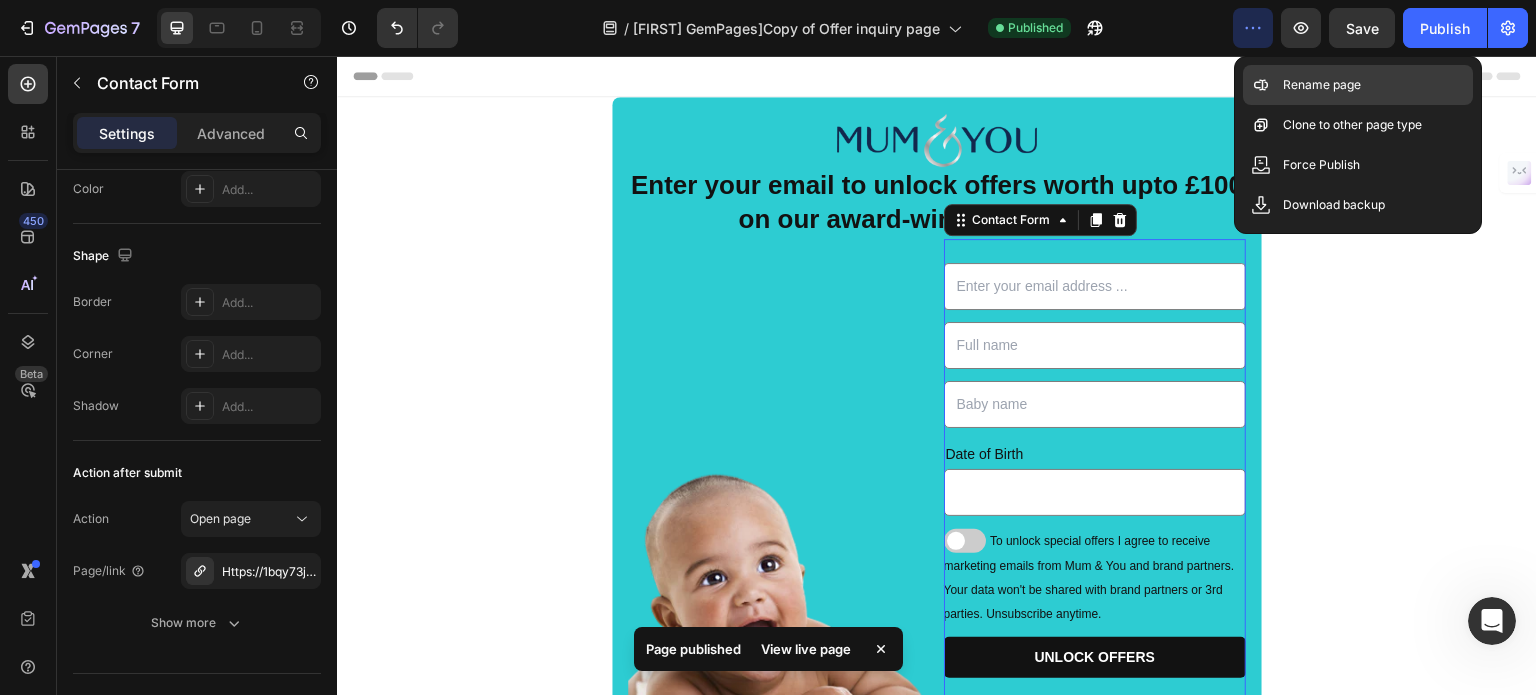 click on "Rename page" at bounding box center (1322, 85) 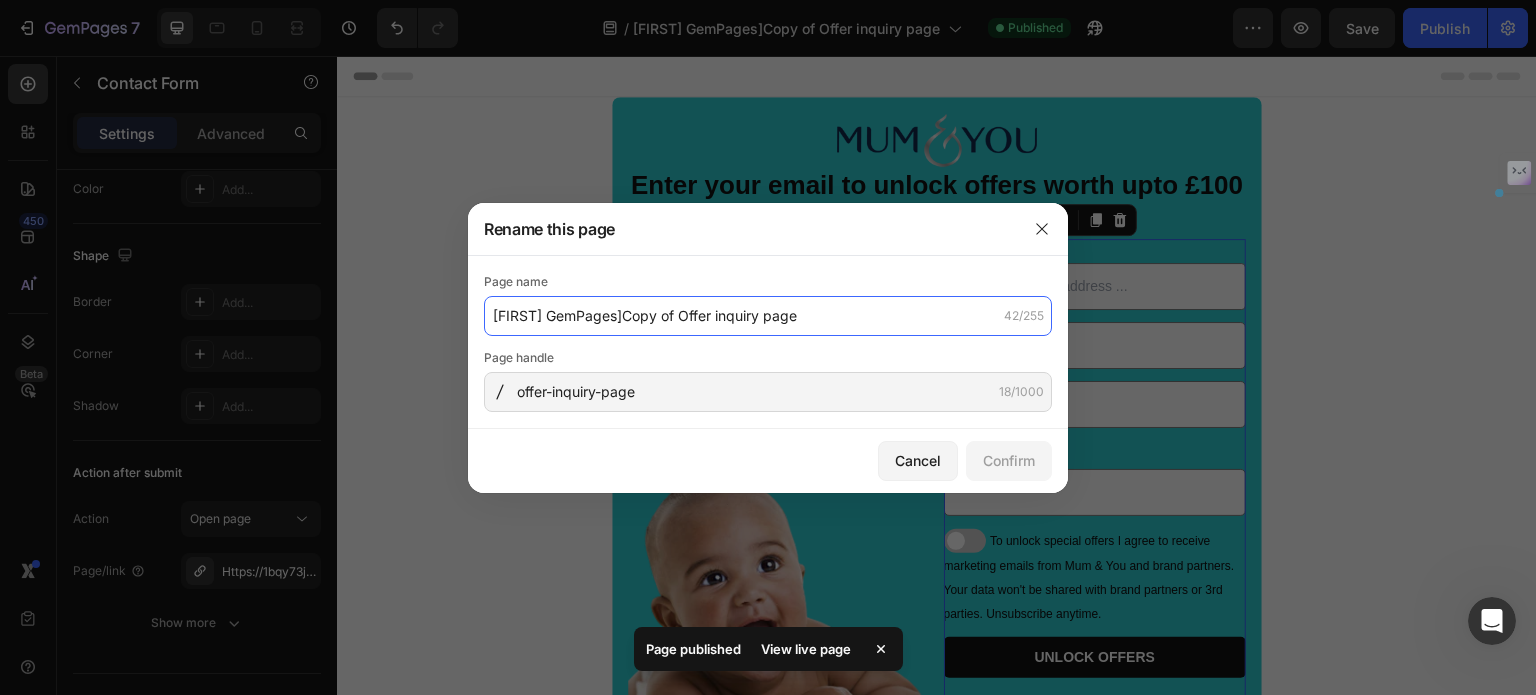 click on "[FIRST] GemPages]Copy of Offer inquiry page" 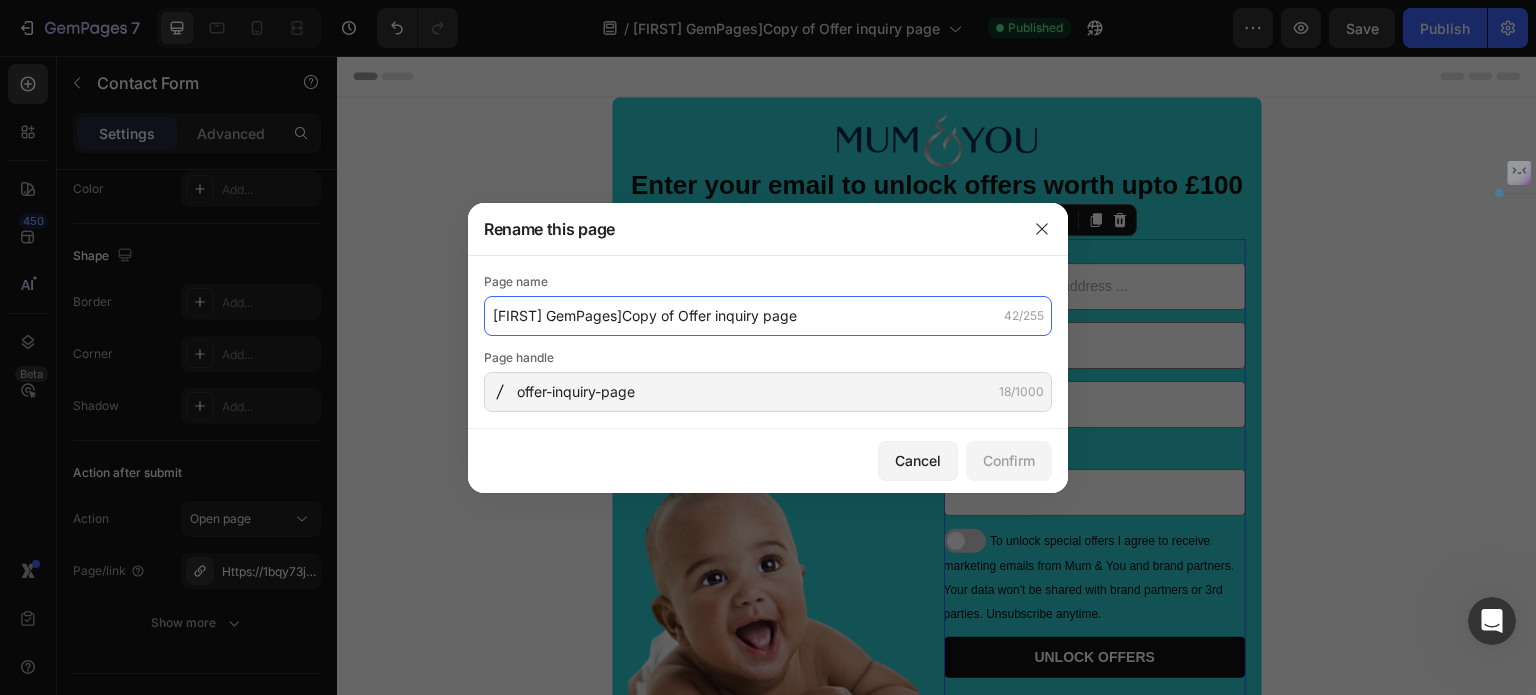 click on "[FIRST] GemPages]Copy of Offer inquiry page" 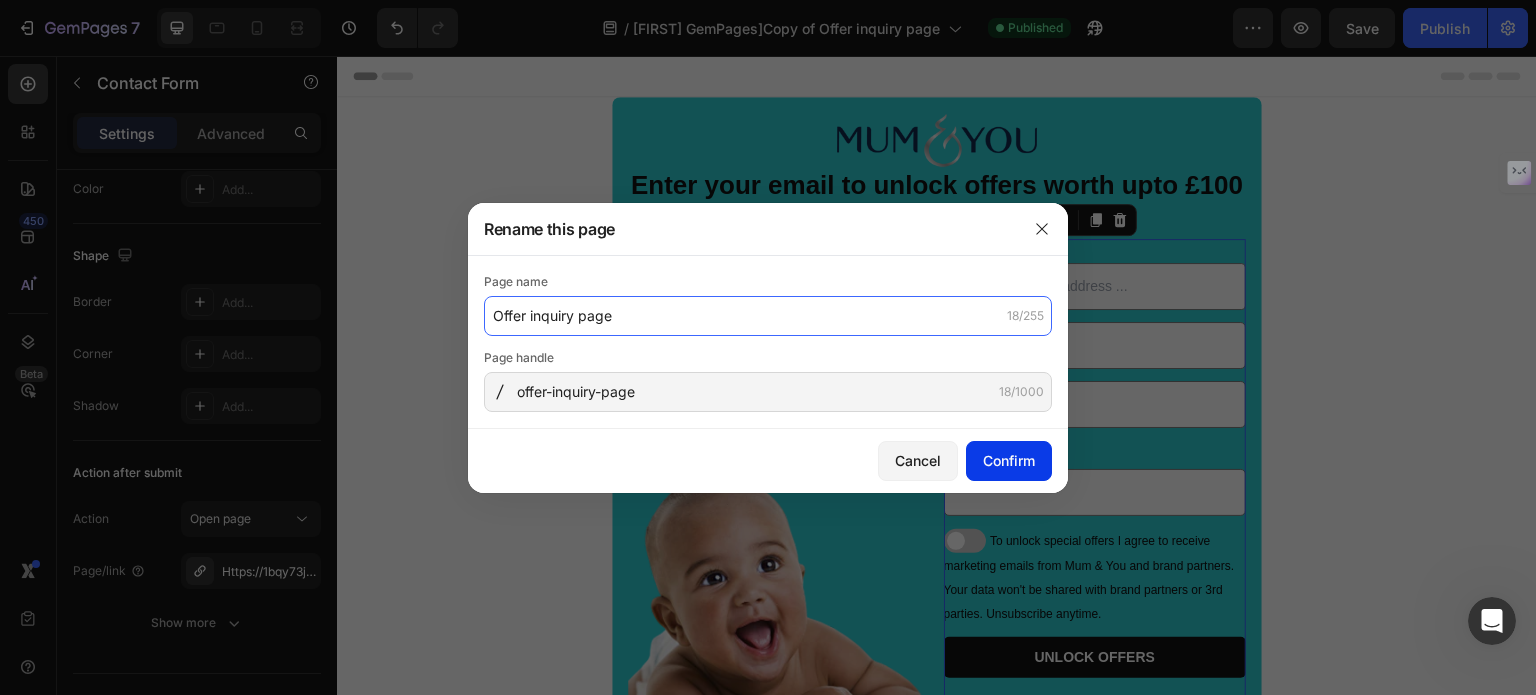 type on "Offer inquiry page" 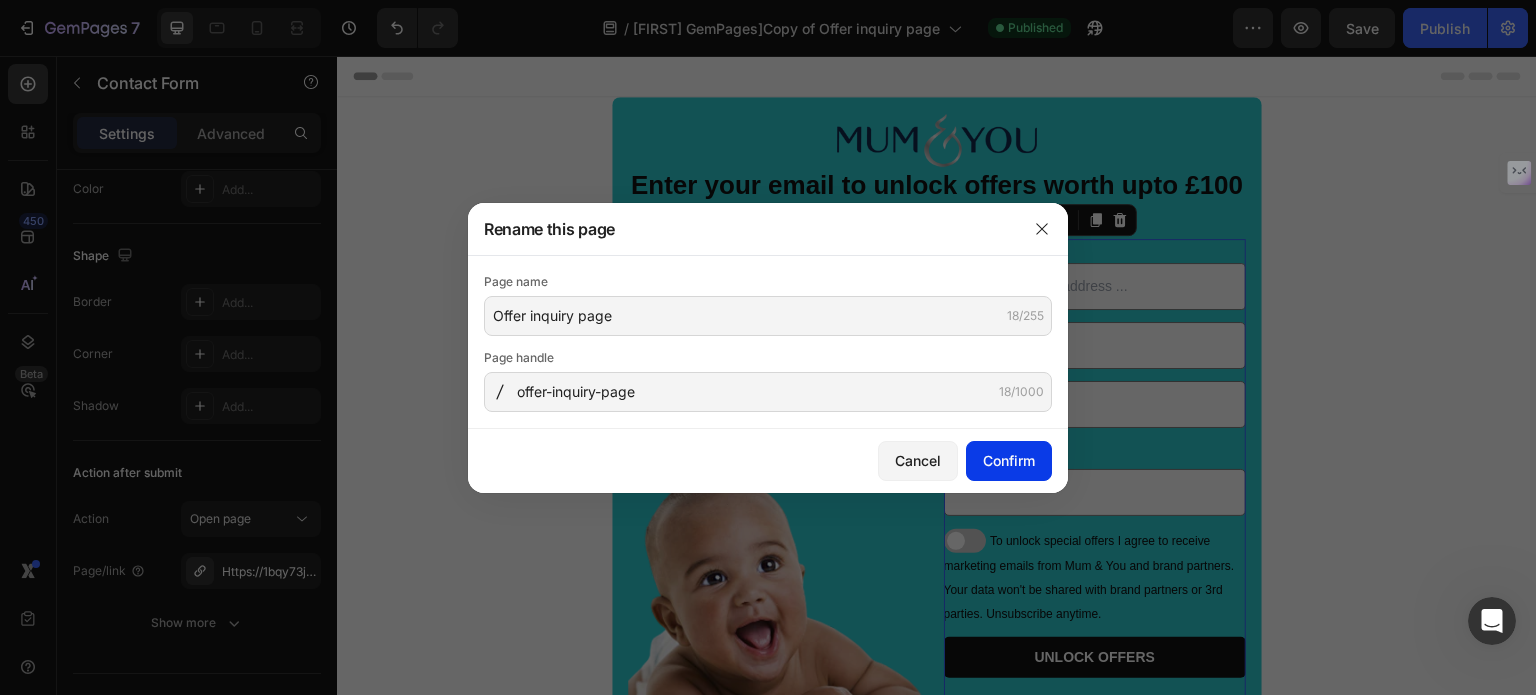 click on "Confirm" at bounding box center (1009, 460) 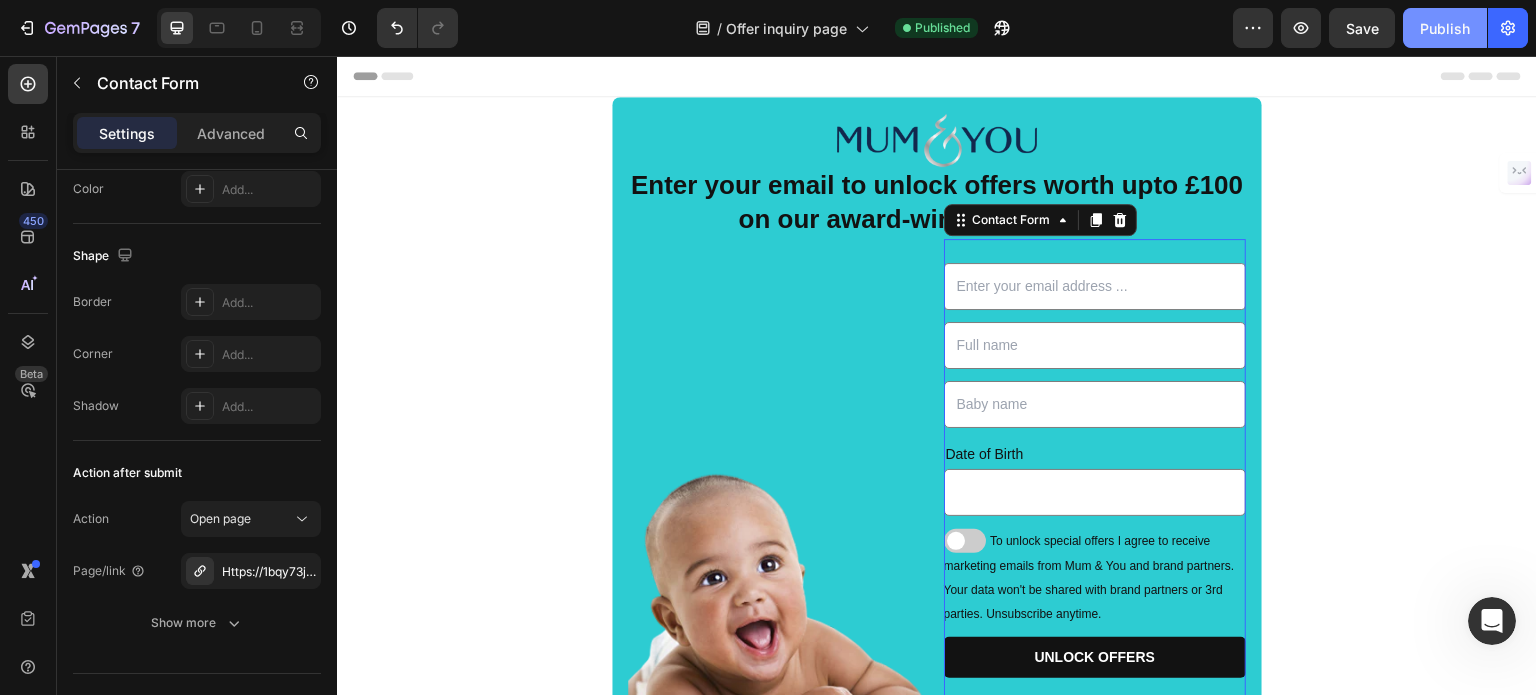 click on "Publish" at bounding box center [1445, 28] 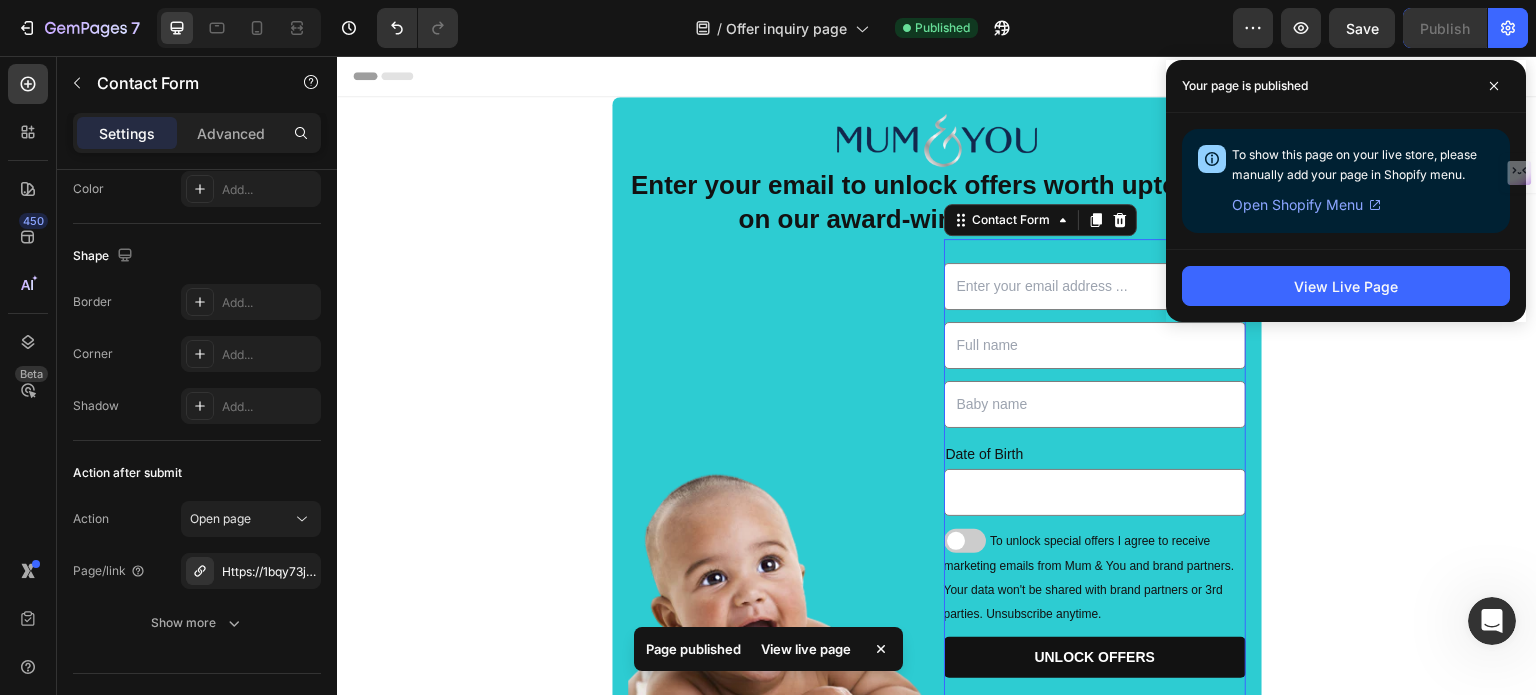 click 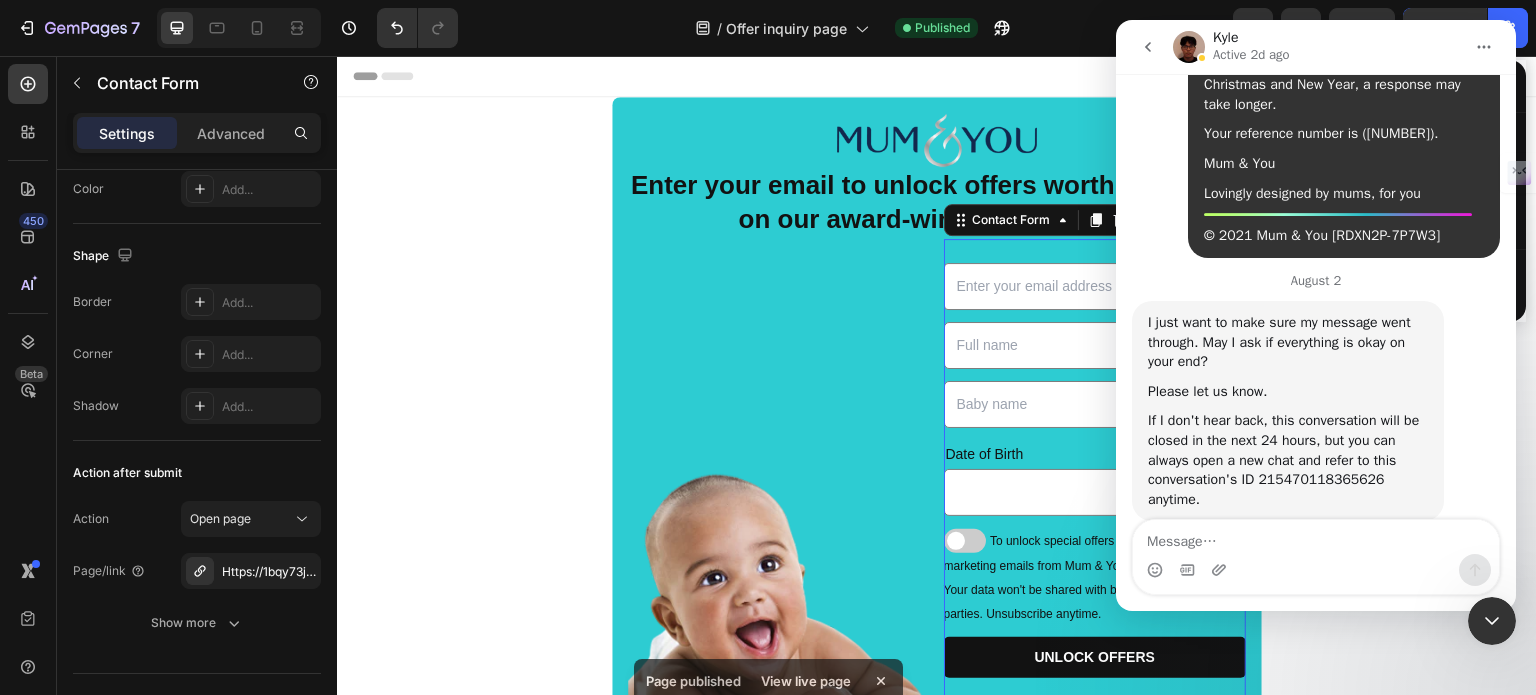 scroll, scrollTop: 5444, scrollLeft: 0, axis: vertical 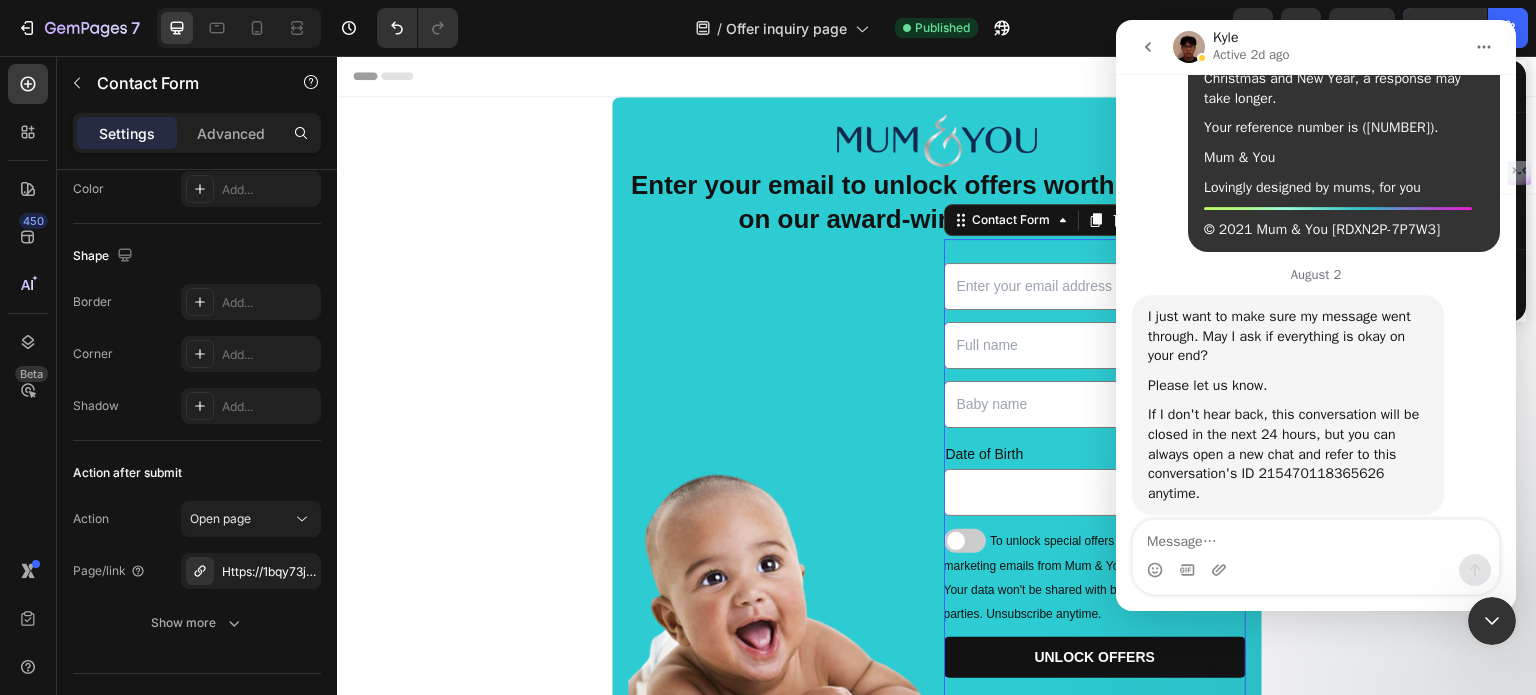 click at bounding box center [1316, 537] 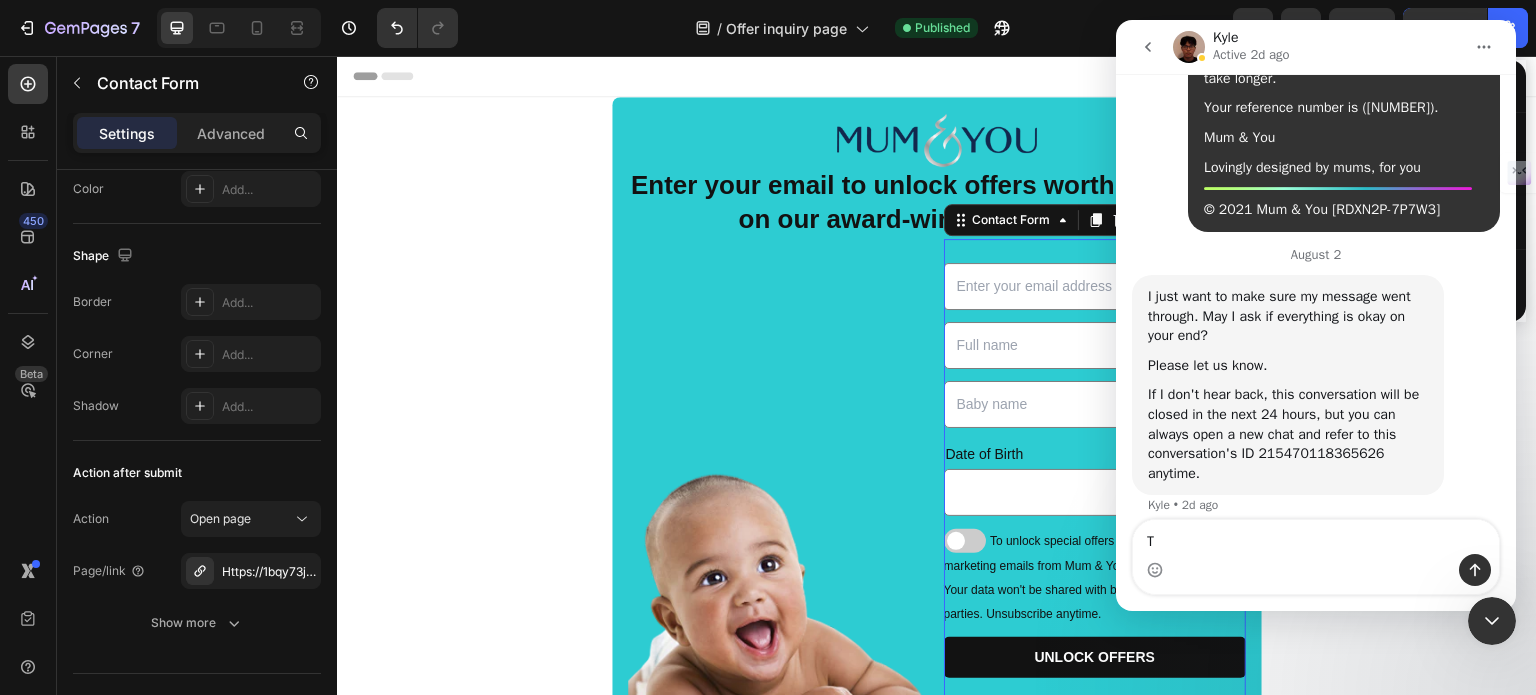 scroll, scrollTop: 5444, scrollLeft: 0, axis: vertical 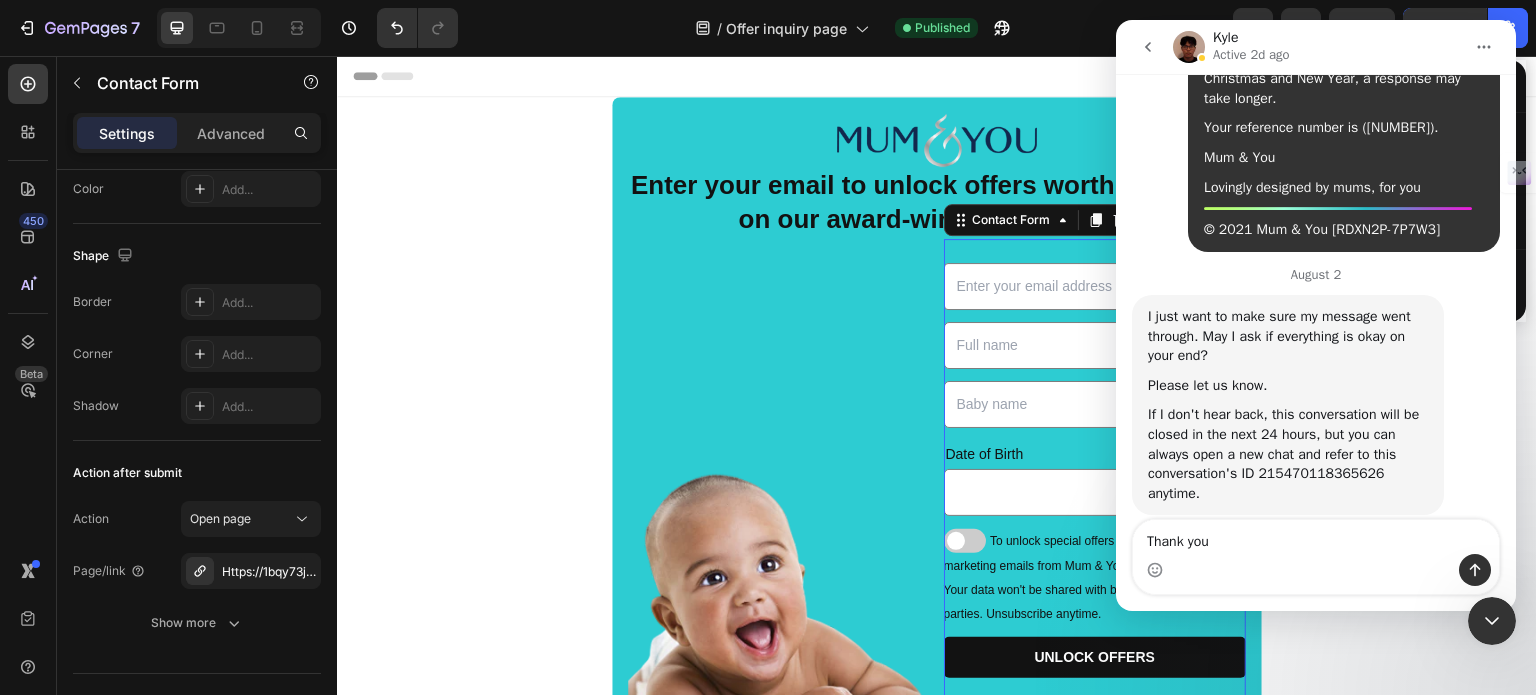 type on "Thank you" 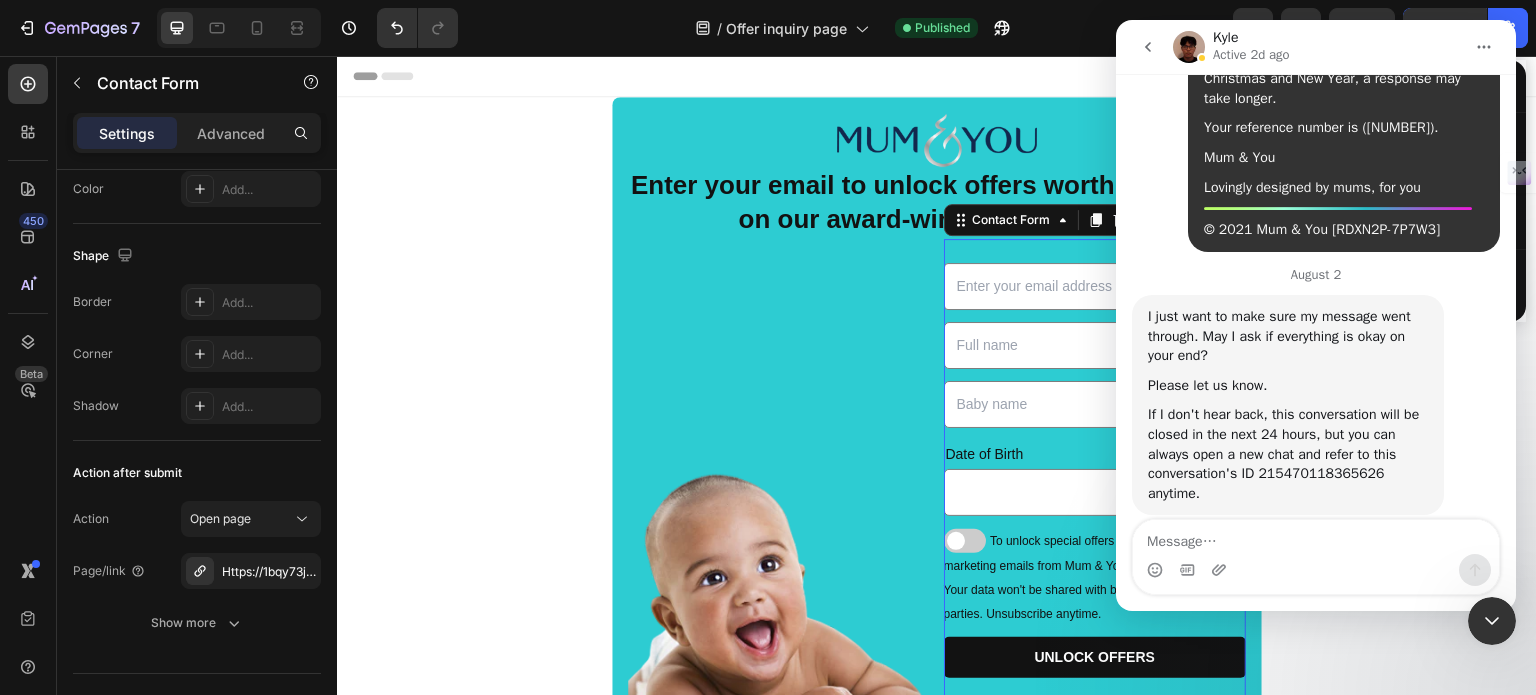 scroll, scrollTop: 5530, scrollLeft: 0, axis: vertical 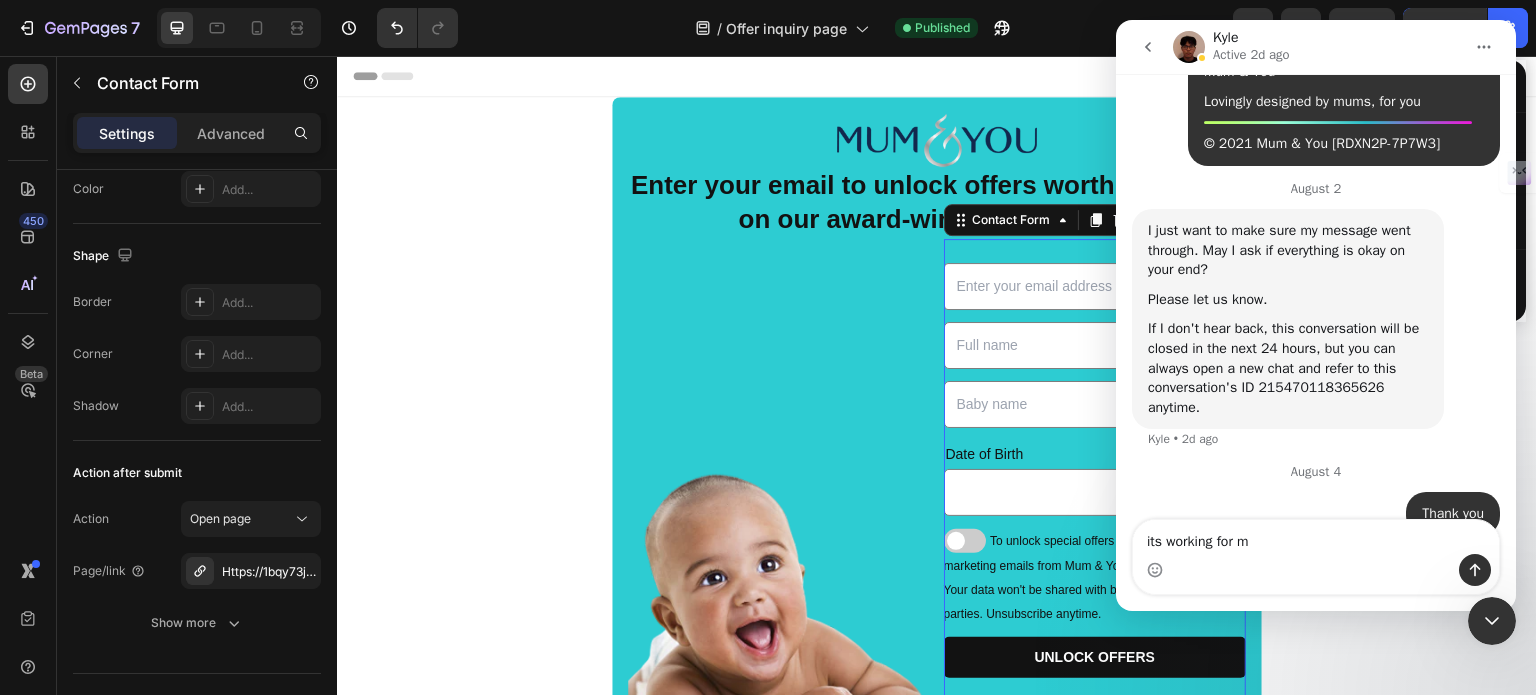 type on "its working for me" 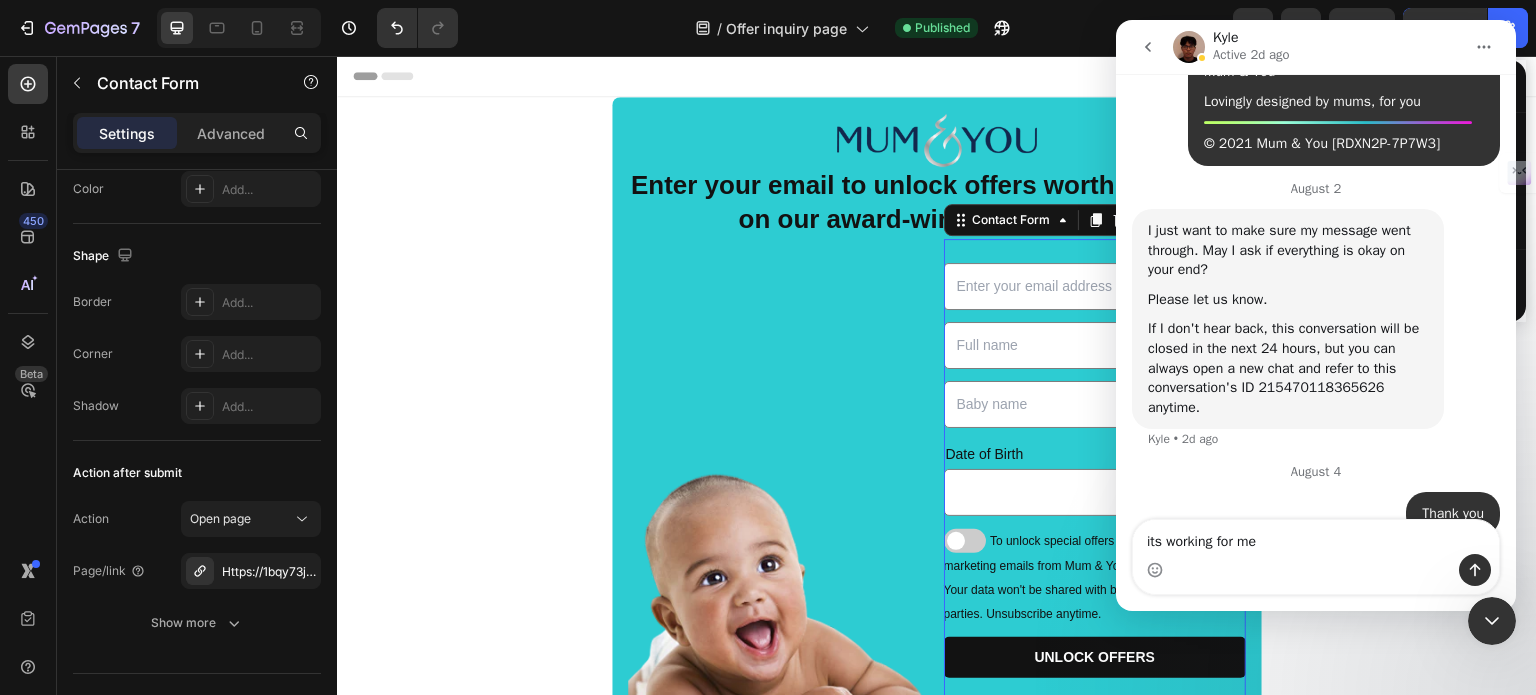 type 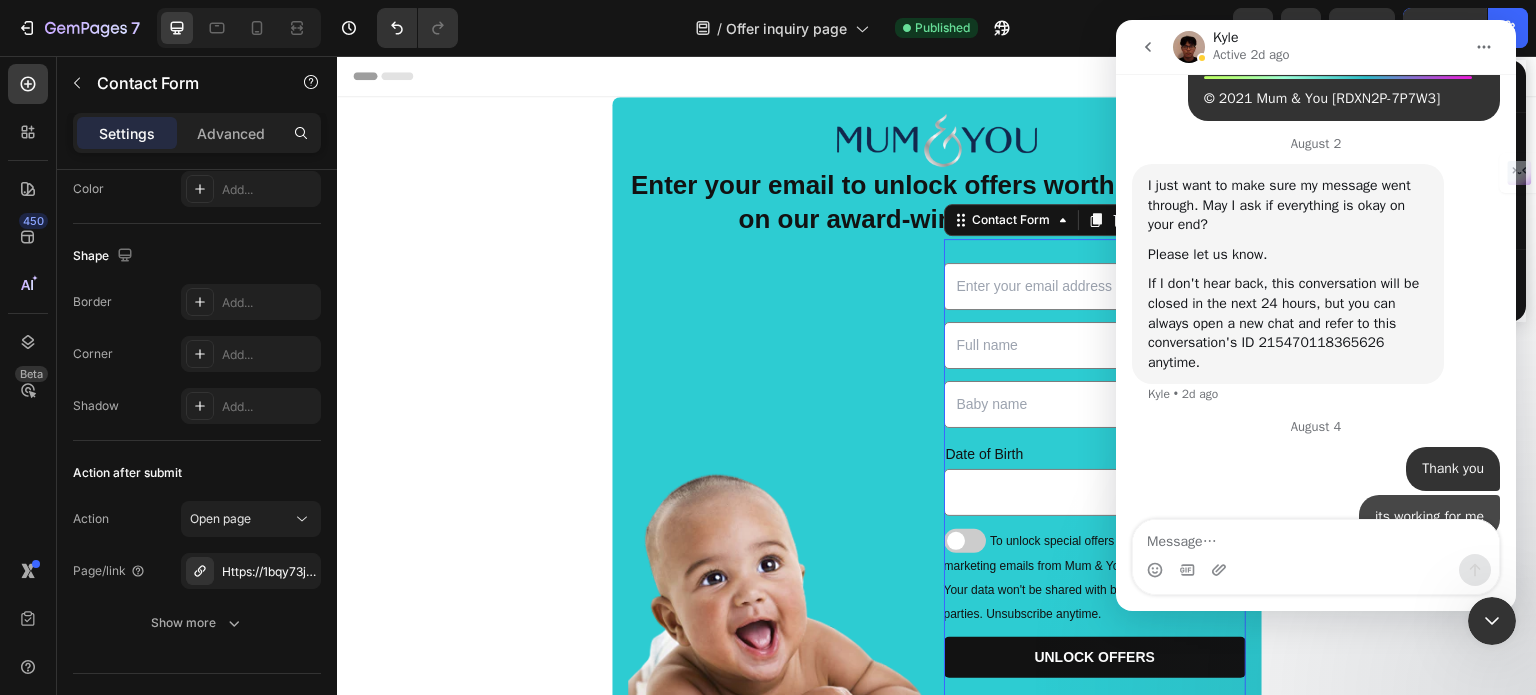 scroll, scrollTop: 5576, scrollLeft: 0, axis: vertical 